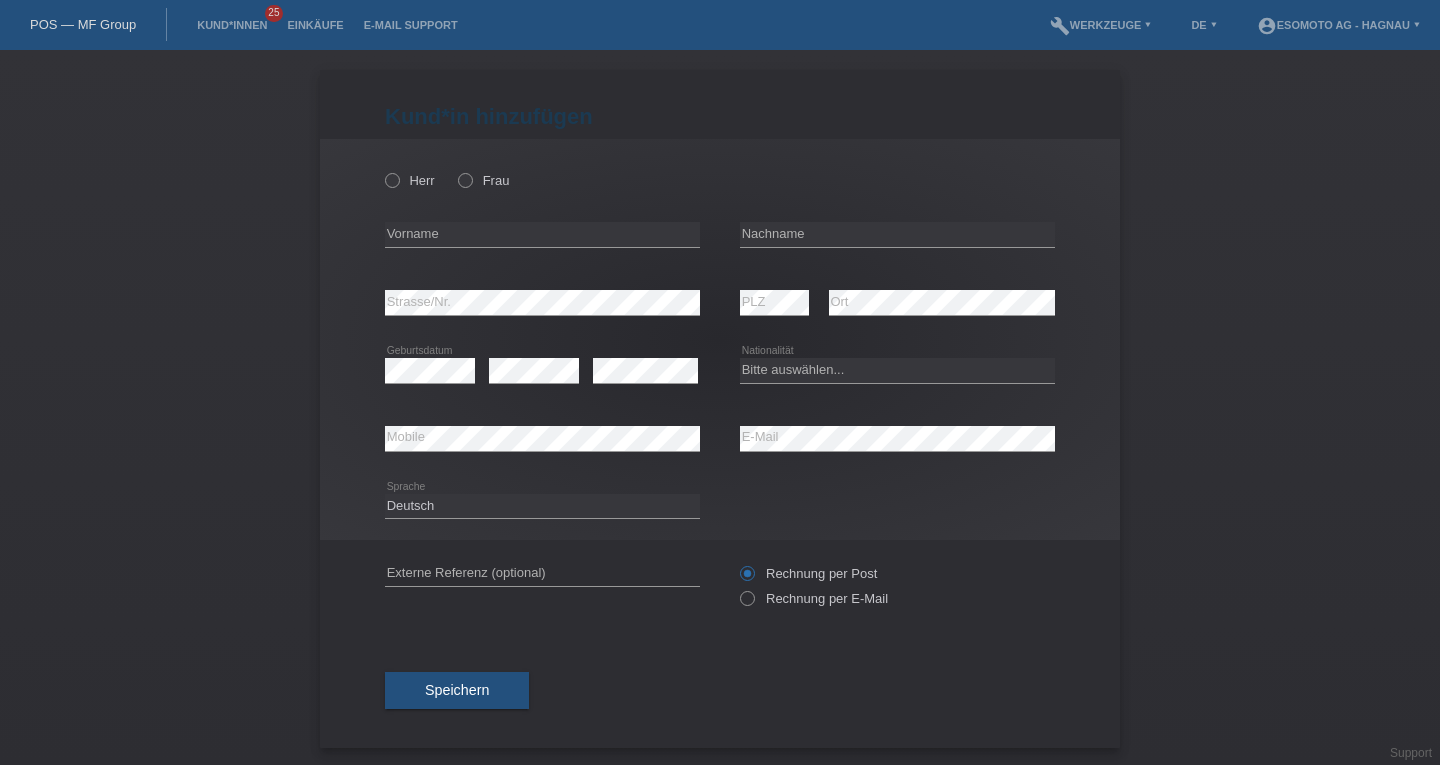 scroll, scrollTop: 0, scrollLeft: 0, axis: both 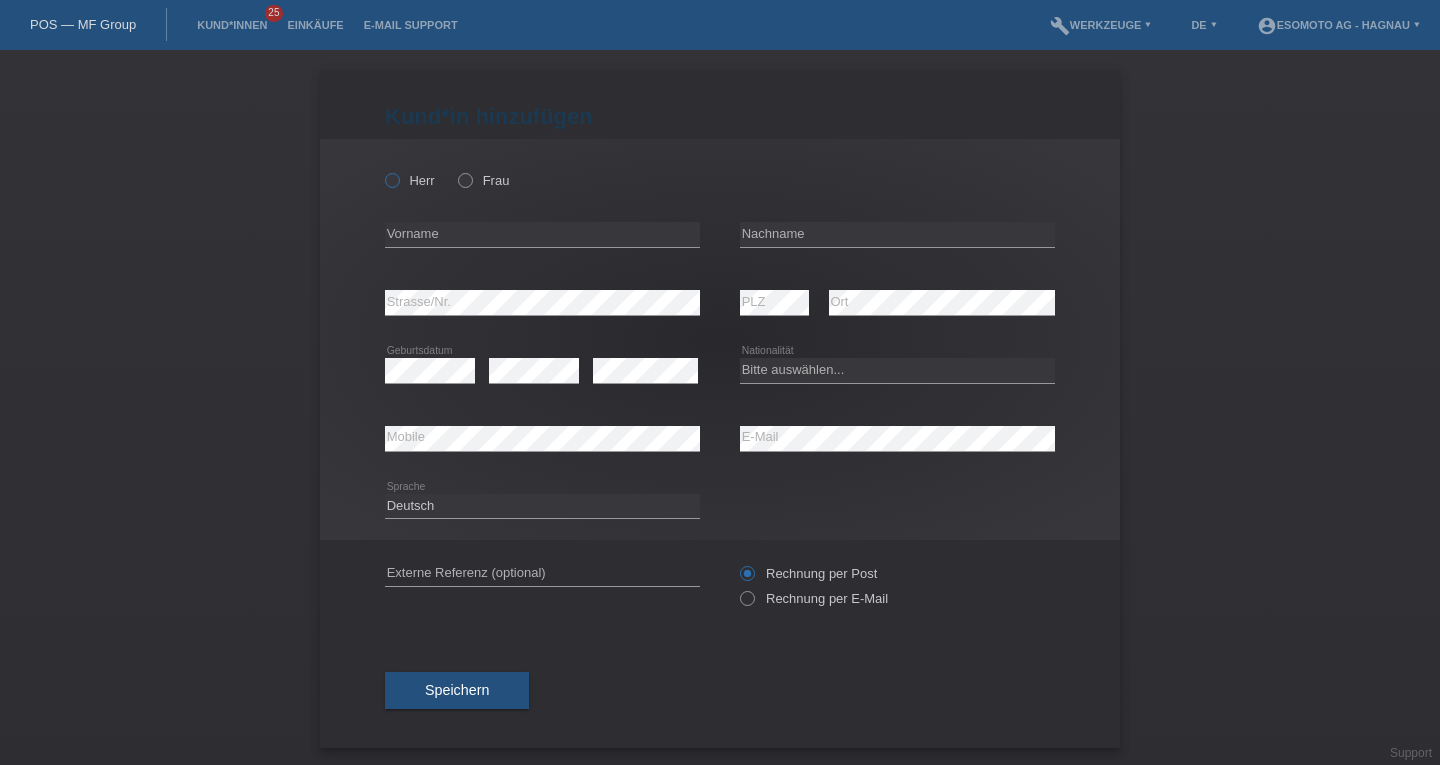 click at bounding box center (382, 170) 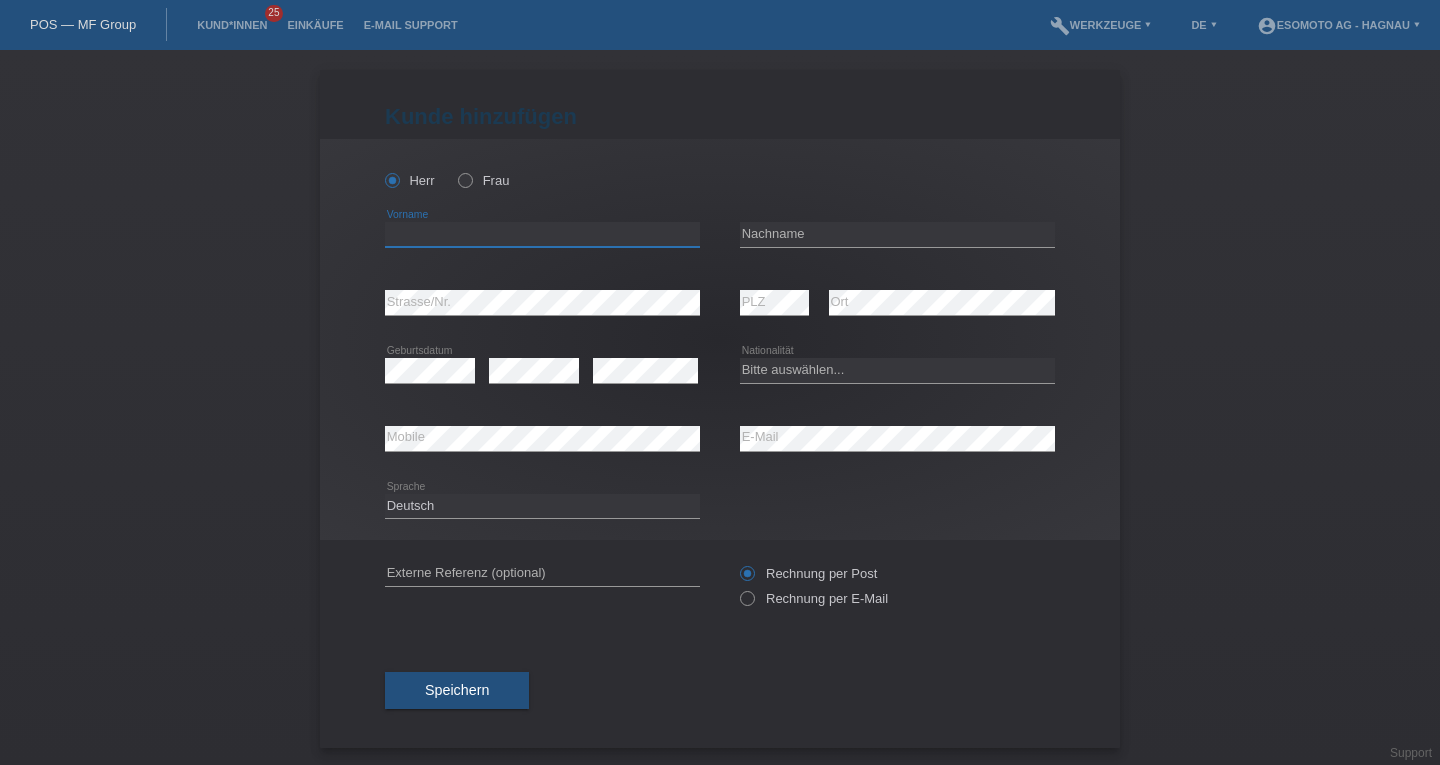 click at bounding box center [542, 234] 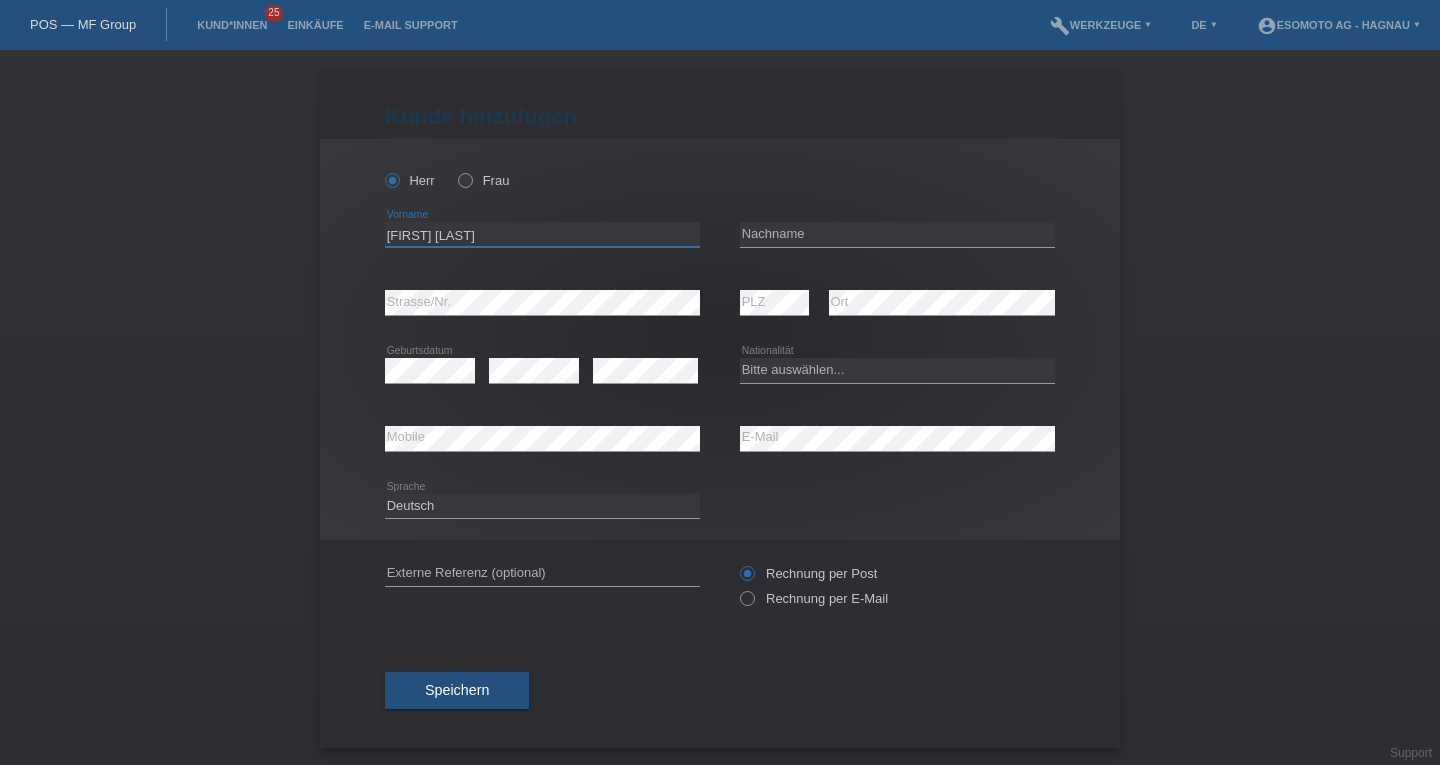 type on "Vincent Lewis" 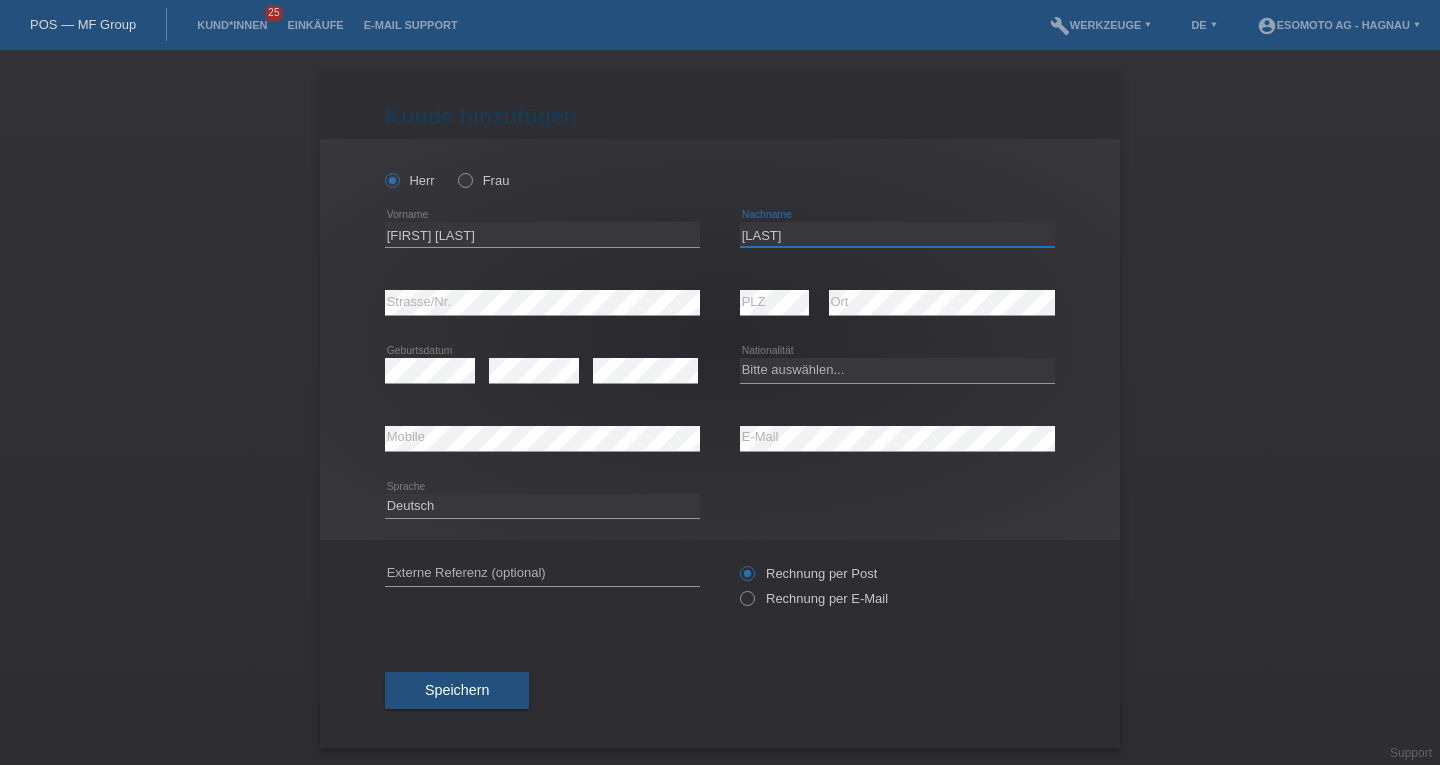 type on "Posner" 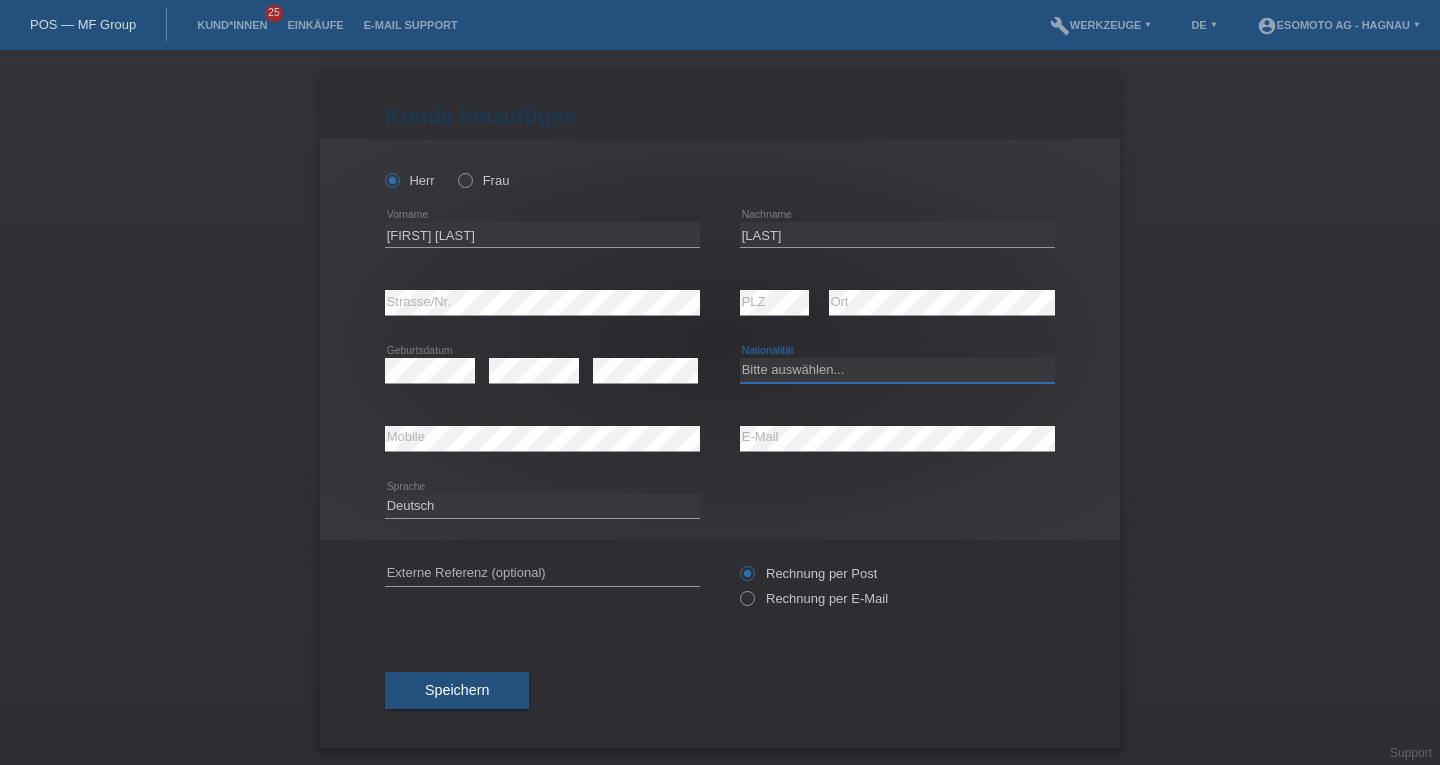 click on "Bitte auswählen...
Schweiz
Deutschland
Liechtenstein
Österreich
------------
Afghanistan
Ägypten
Åland
Albanien
Algerien" at bounding box center [897, 370] 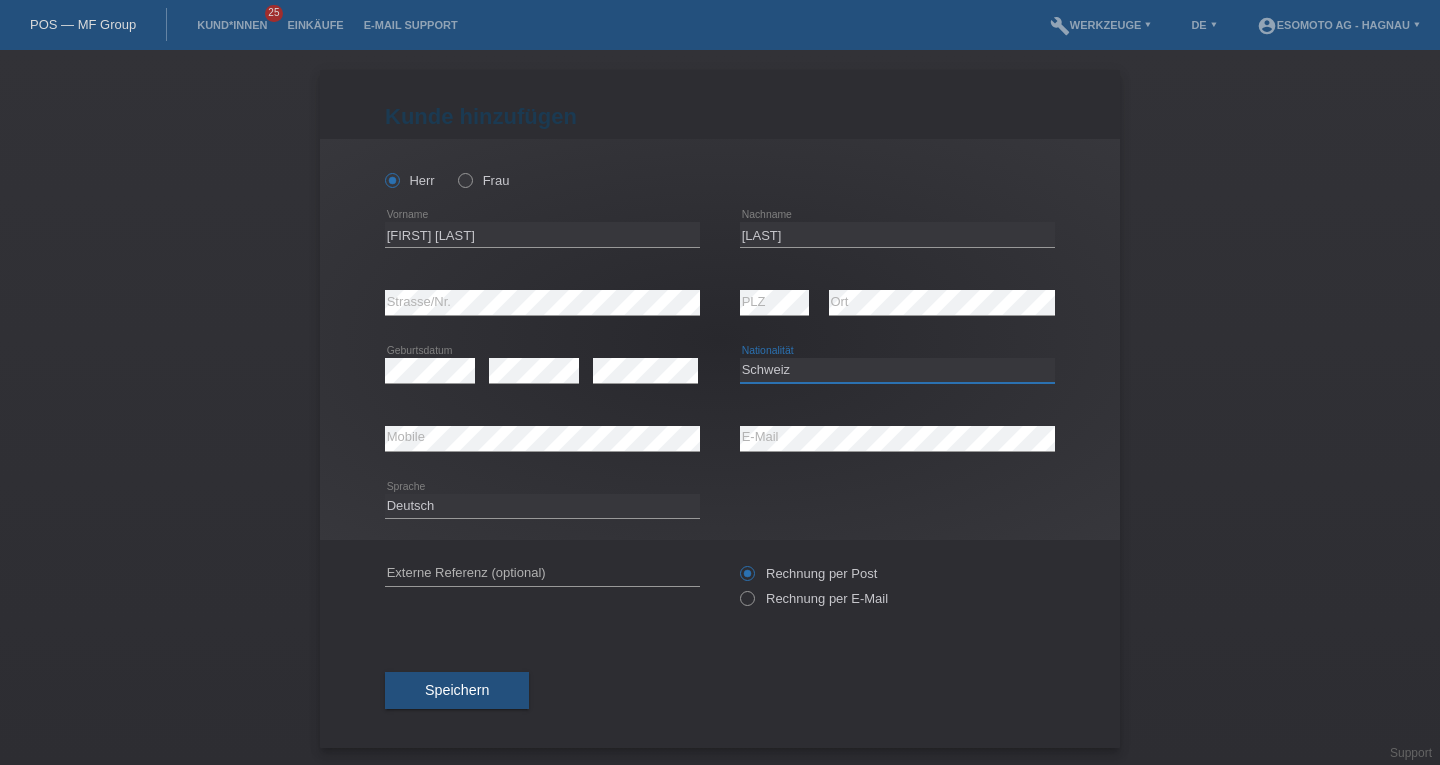 click on "Bitte auswählen...
Schweiz
Deutschland
Liechtenstein
Österreich
------------
Afghanistan
Ägypten
Åland
Albanien
Algerien" at bounding box center [897, 370] 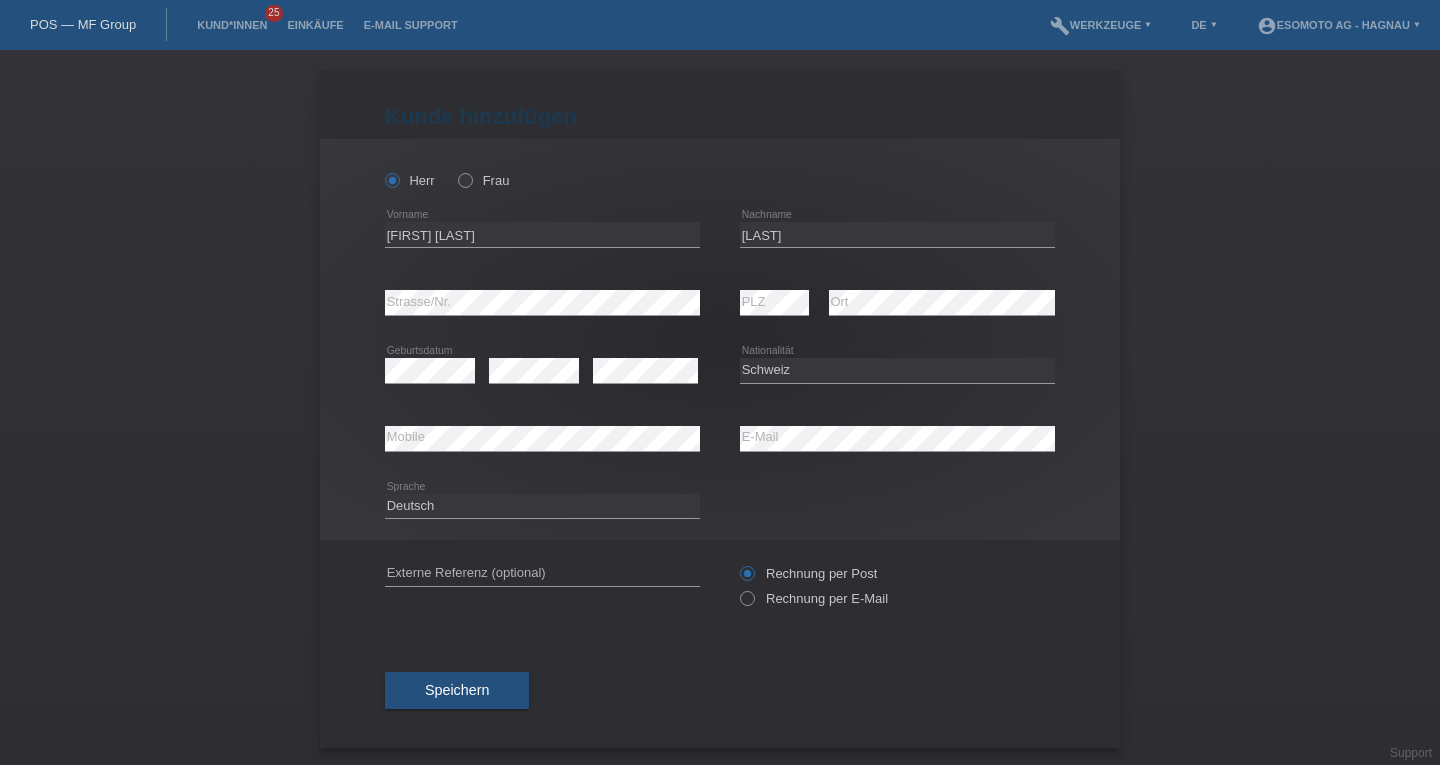 click on "Deutsch
Français
Italiano
English
error
Sprache" at bounding box center (720, 507) 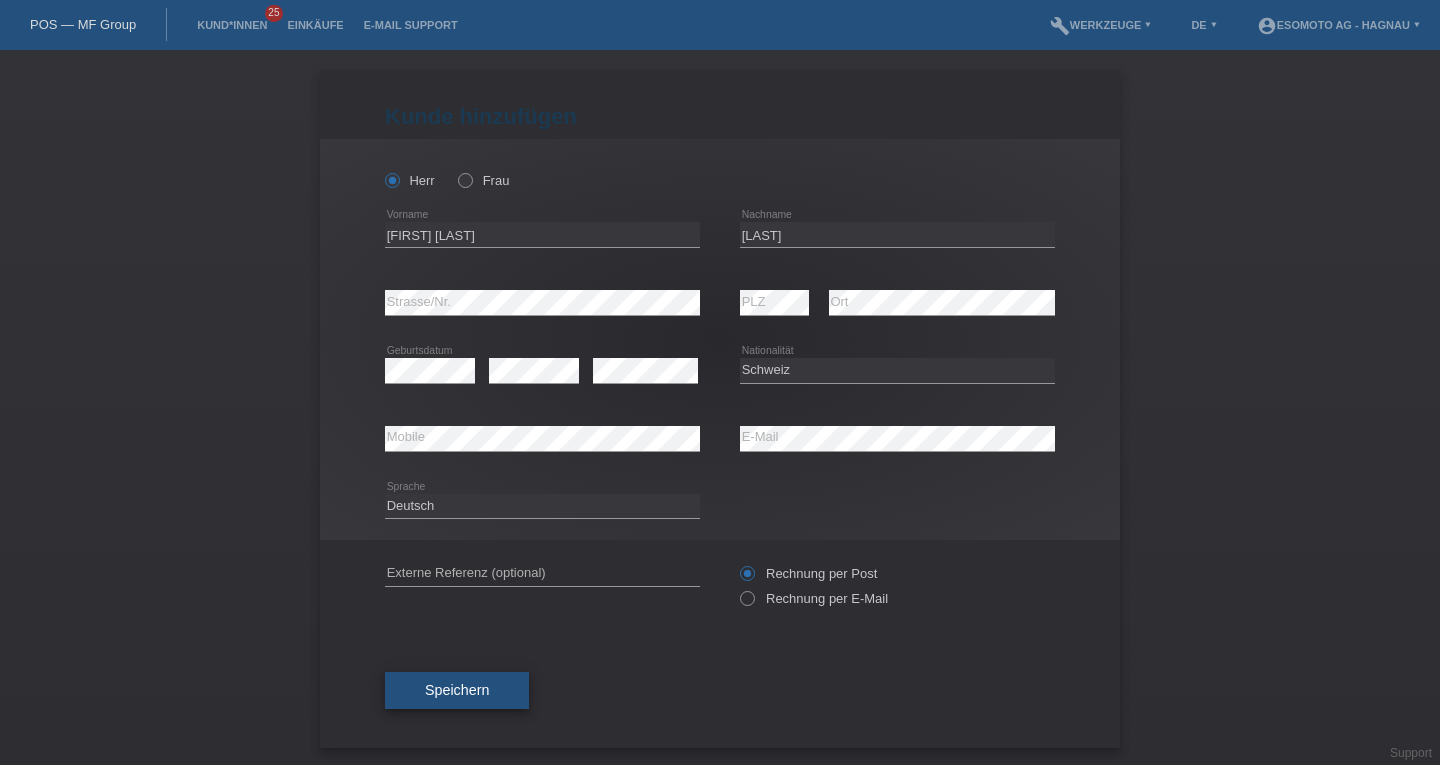 click on "Speichern" at bounding box center [457, 690] 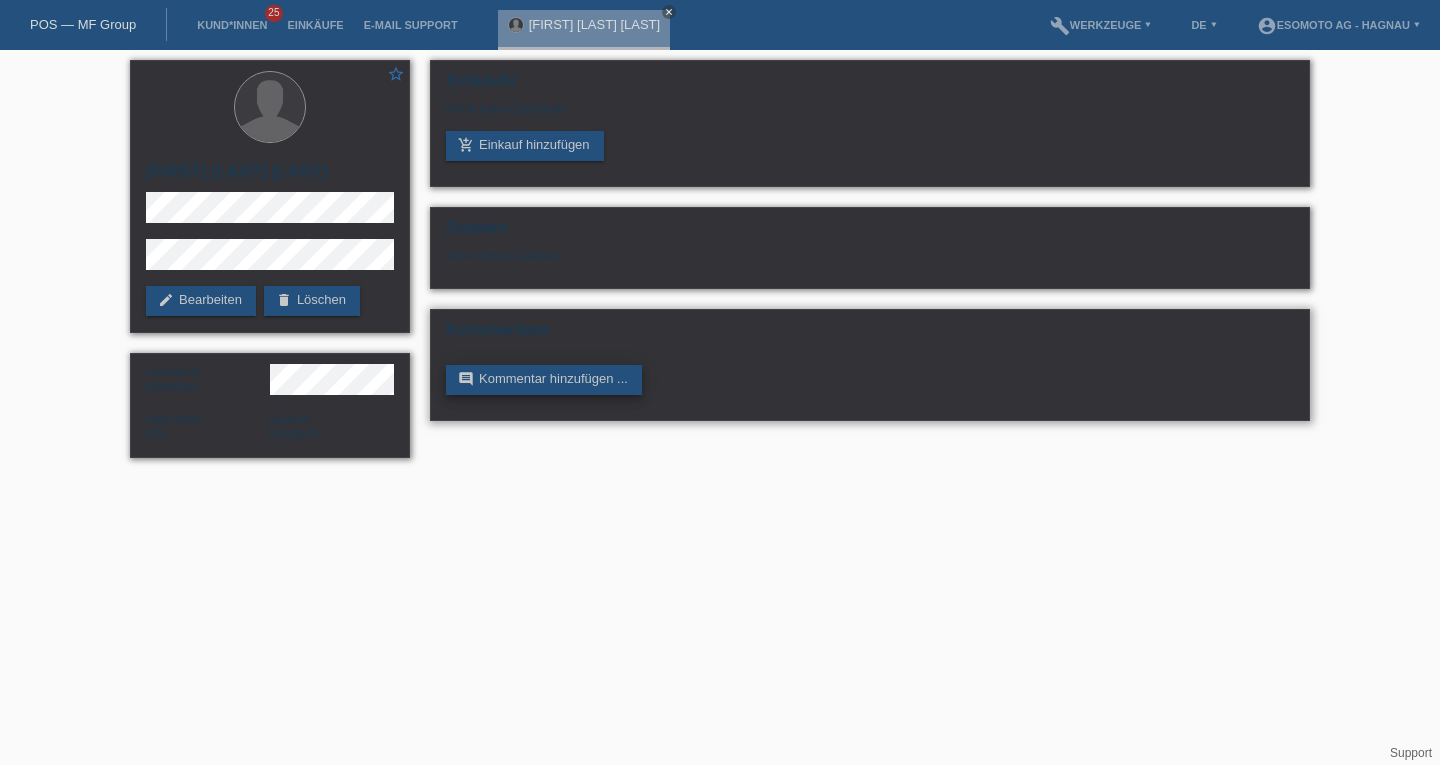 scroll, scrollTop: 0, scrollLeft: 0, axis: both 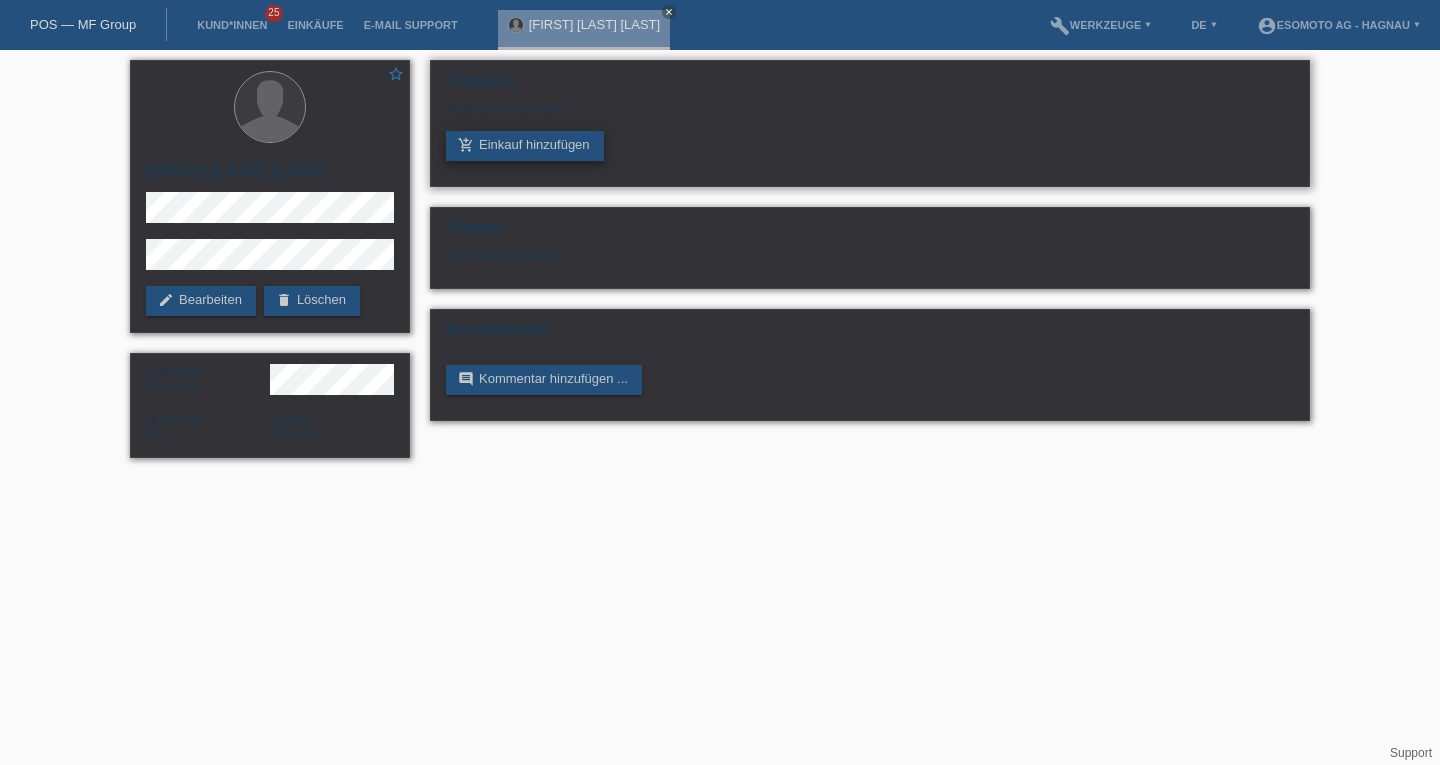 click on "add_shopping_cart  Einkauf hinzufügen" at bounding box center [525, 146] 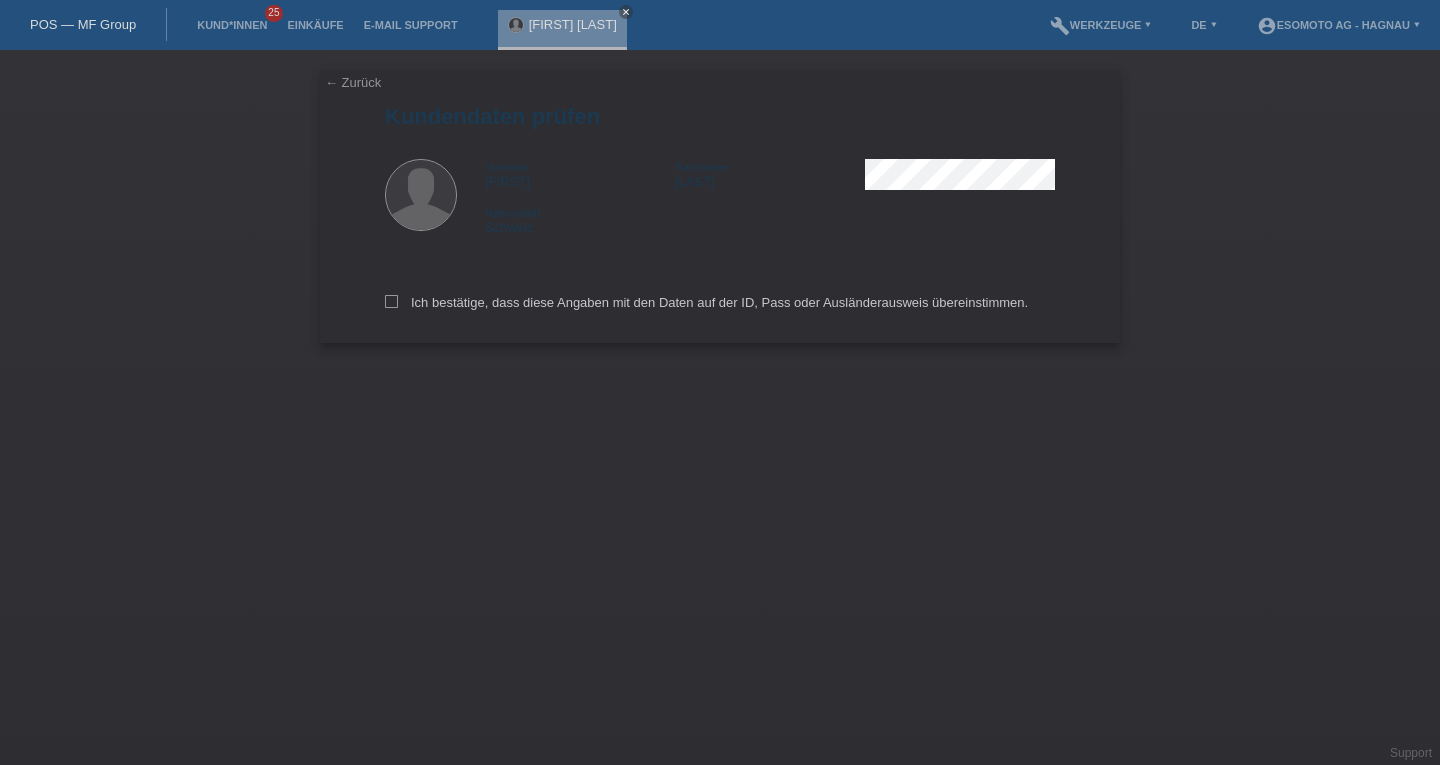 scroll, scrollTop: 0, scrollLeft: 0, axis: both 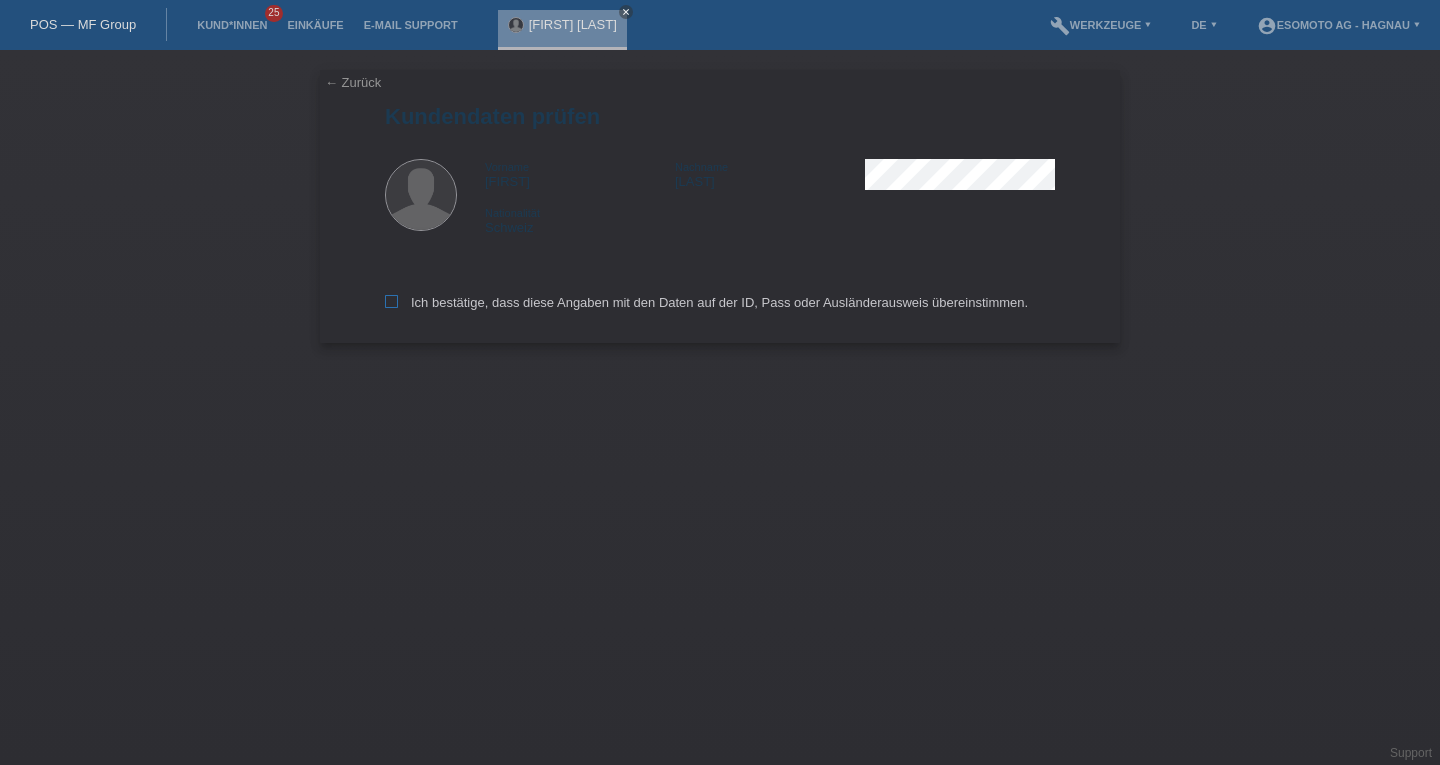 click at bounding box center (391, 301) 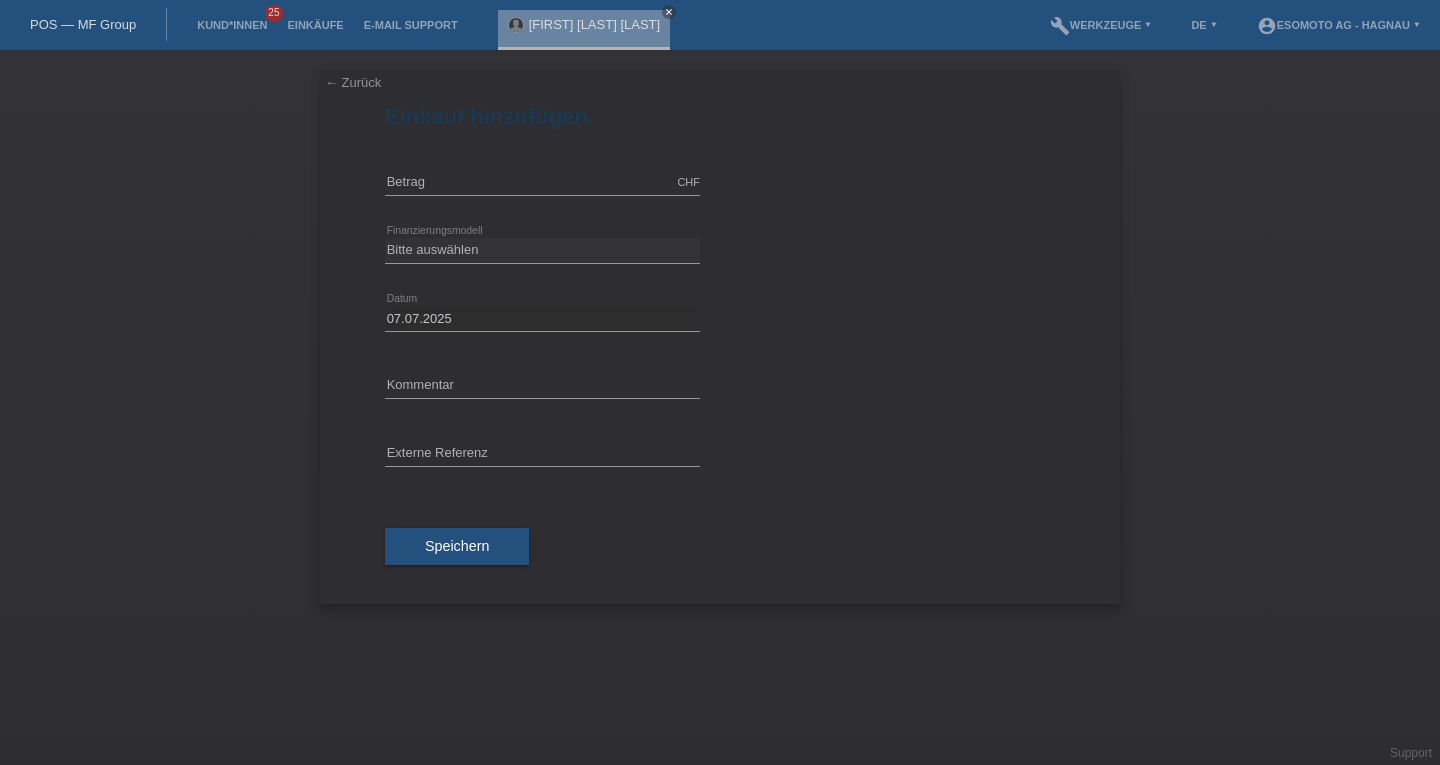 scroll, scrollTop: 0, scrollLeft: 0, axis: both 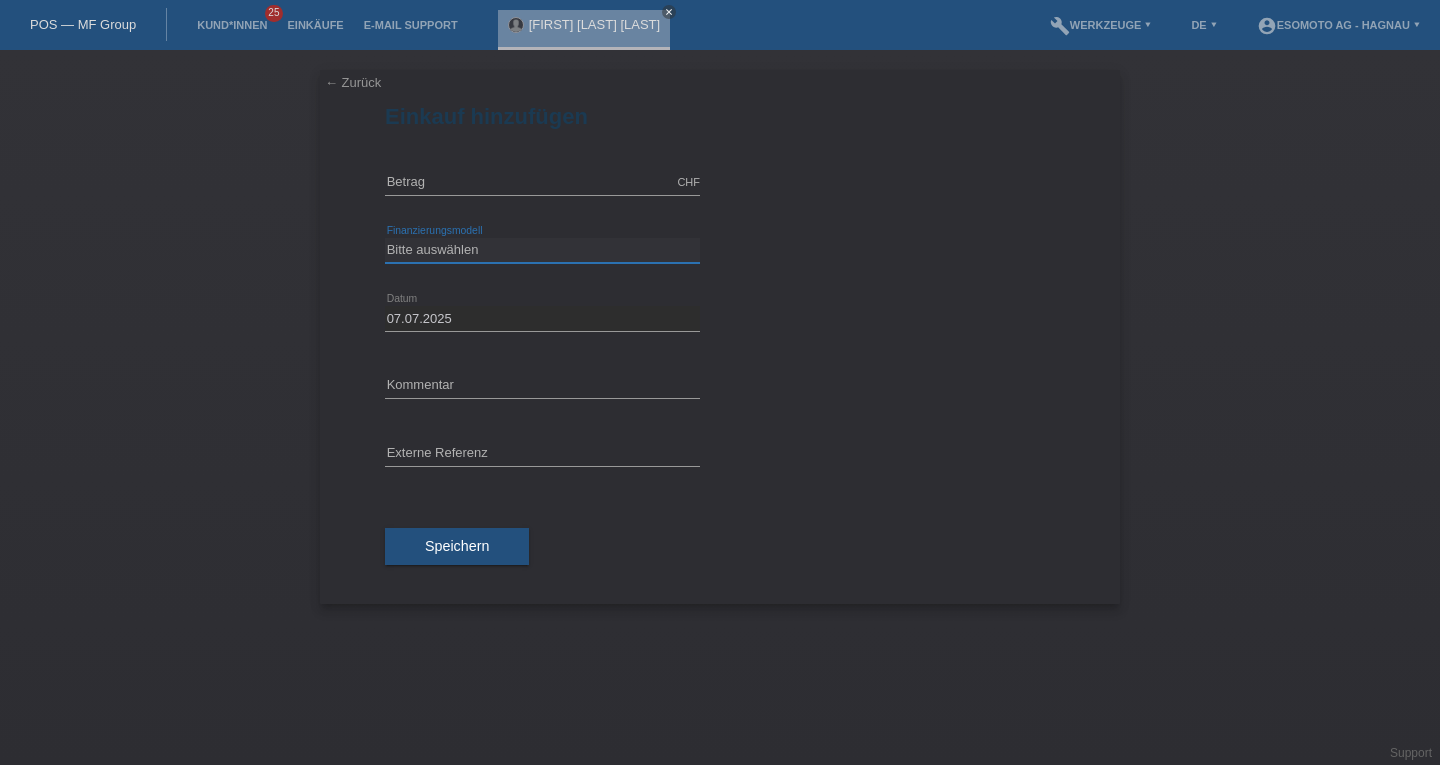click on "Bitte auswählen
Fixe Raten
Kauf auf Rechnung mit Teilzahlungsoption" at bounding box center (542, 250) 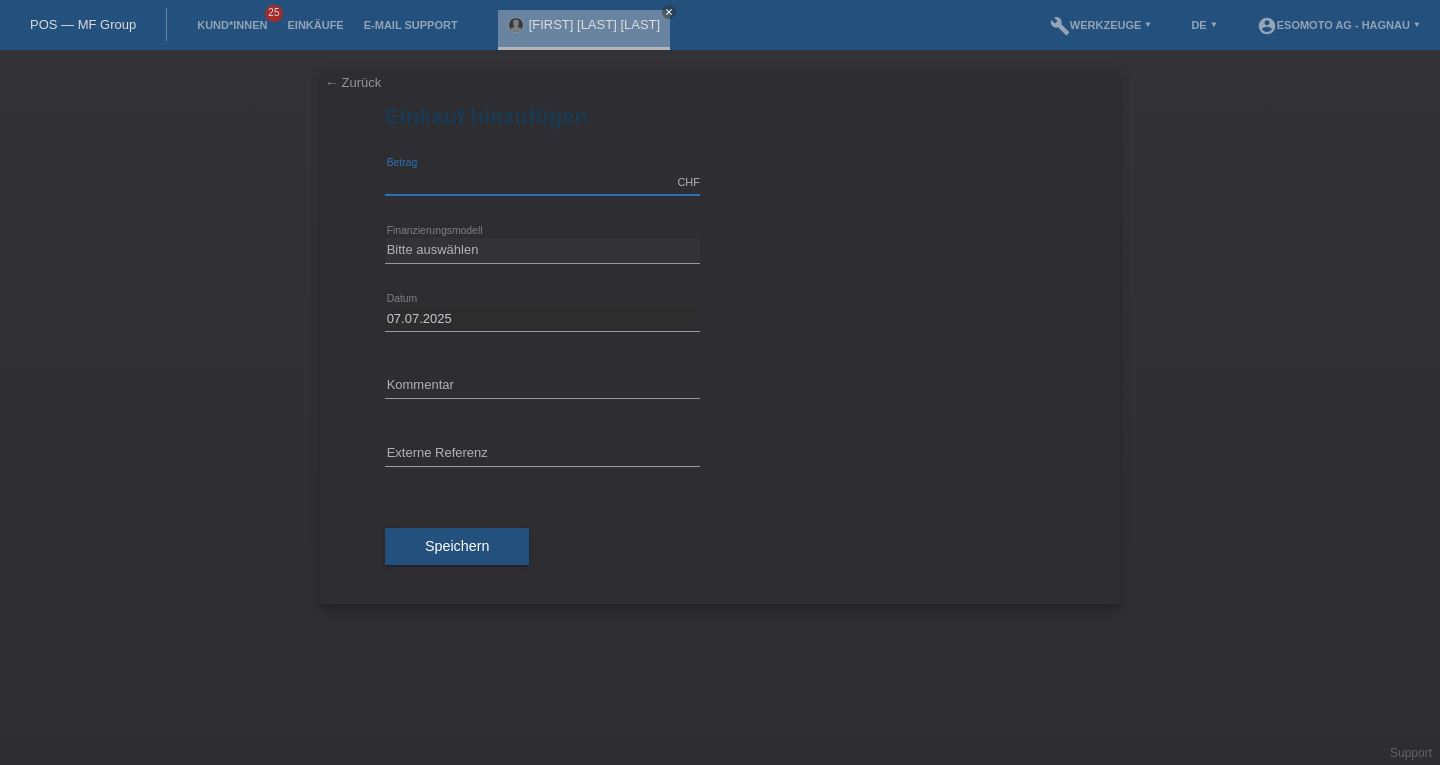 click at bounding box center [542, 182] 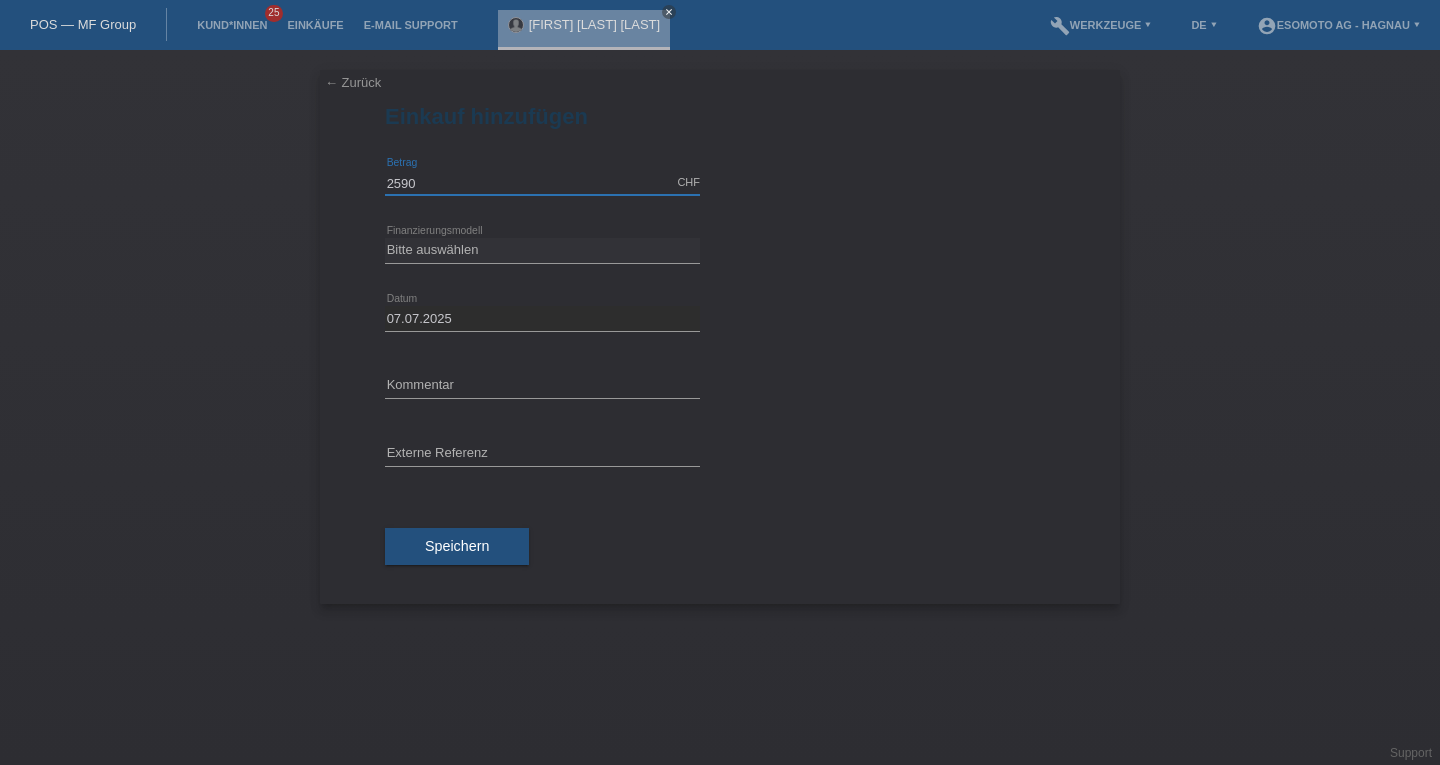 type on "2590" 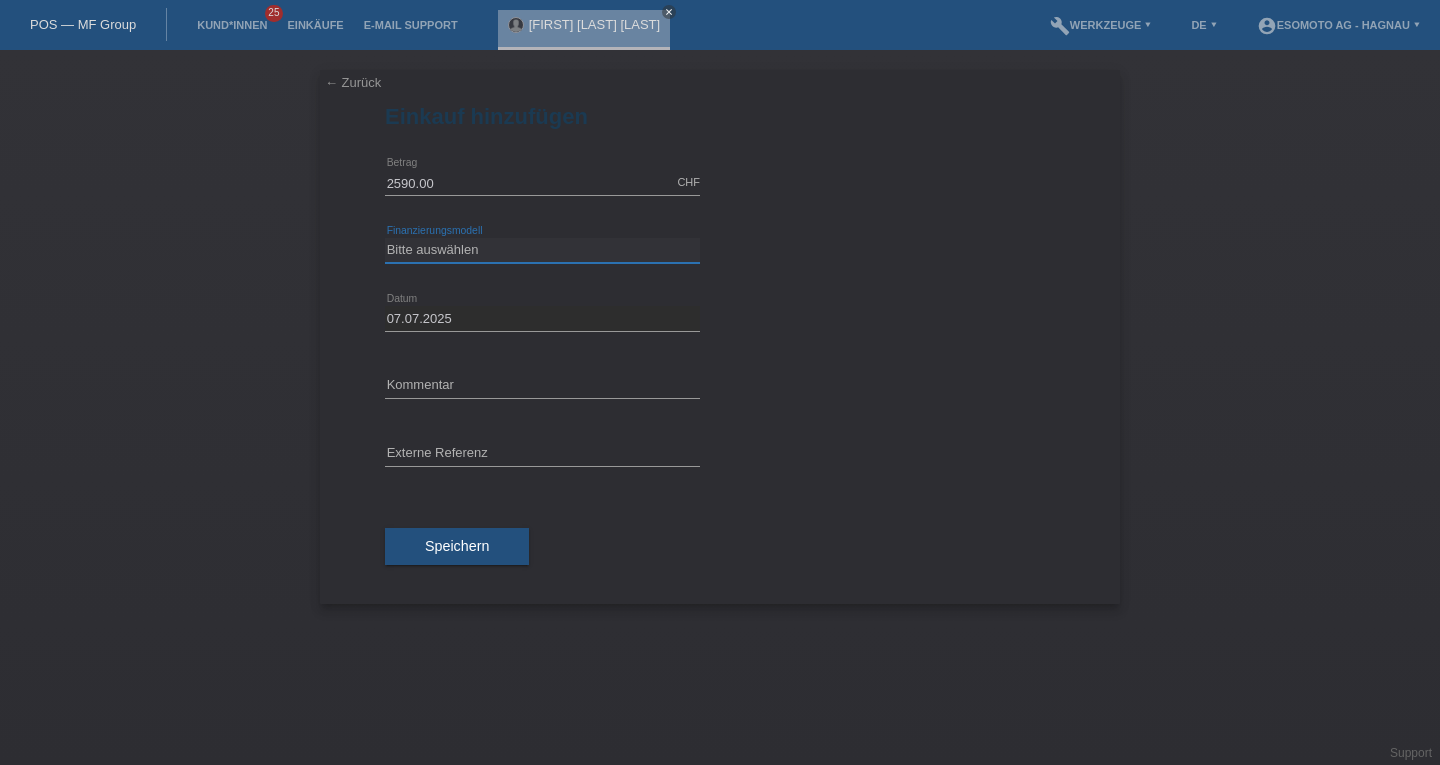 click on "Bitte auswählen
Fixe Raten
Kauf auf Rechnung mit Teilzahlungsoption" at bounding box center [542, 250] 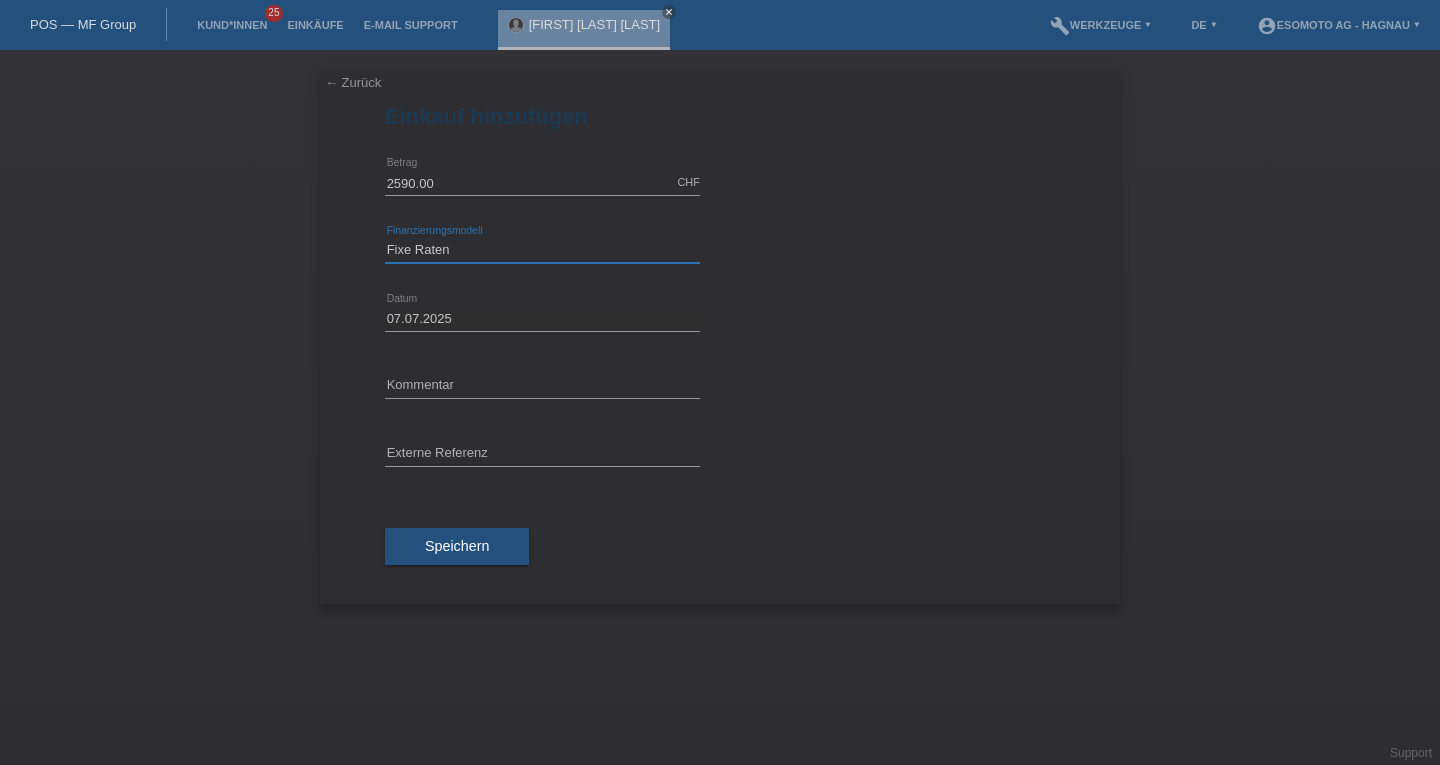 click on "Bitte auswählen
Fixe Raten
Kauf auf Rechnung mit Teilzahlungsoption" at bounding box center [542, 250] 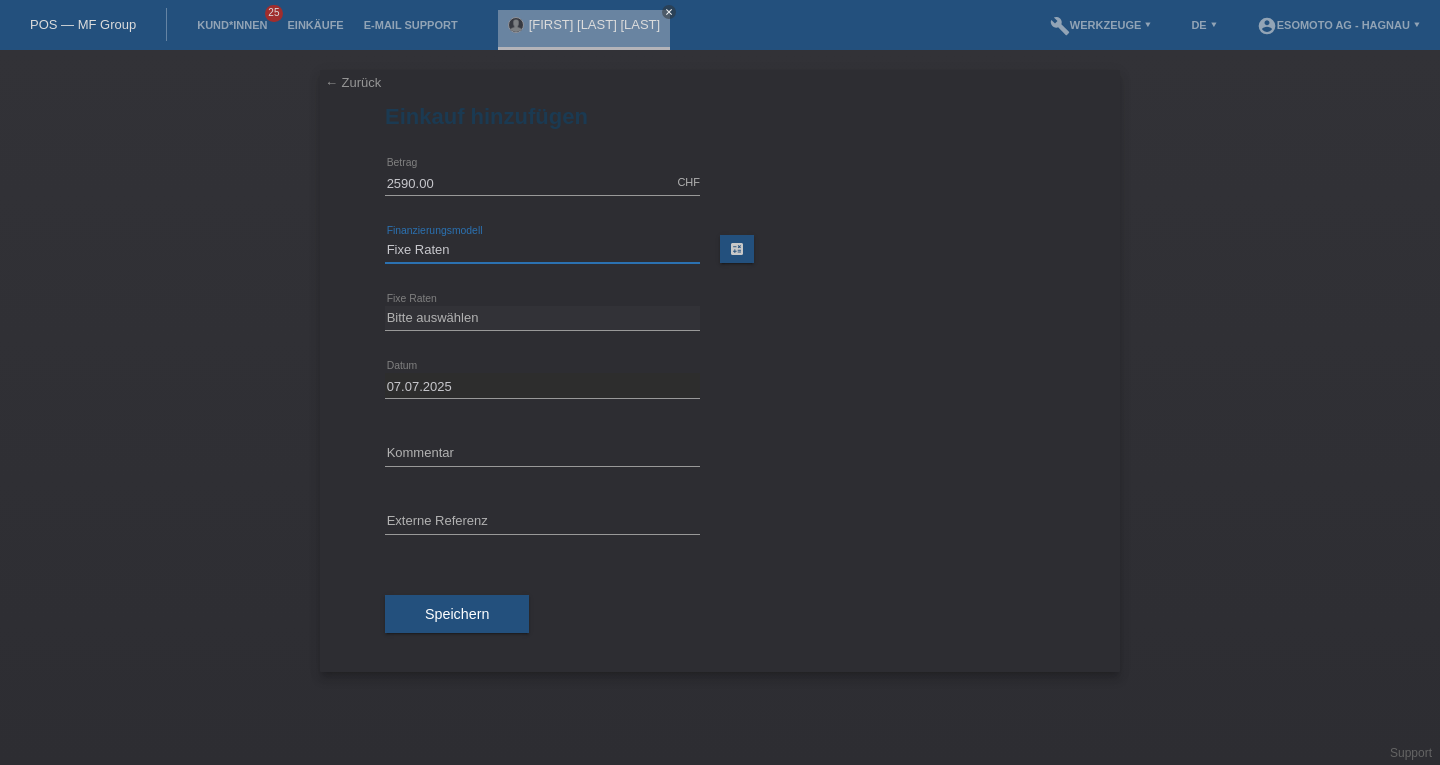 click on "Bitte auswählen
Fixe Raten
Kauf auf Rechnung mit Teilzahlungsoption" at bounding box center [542, 250] 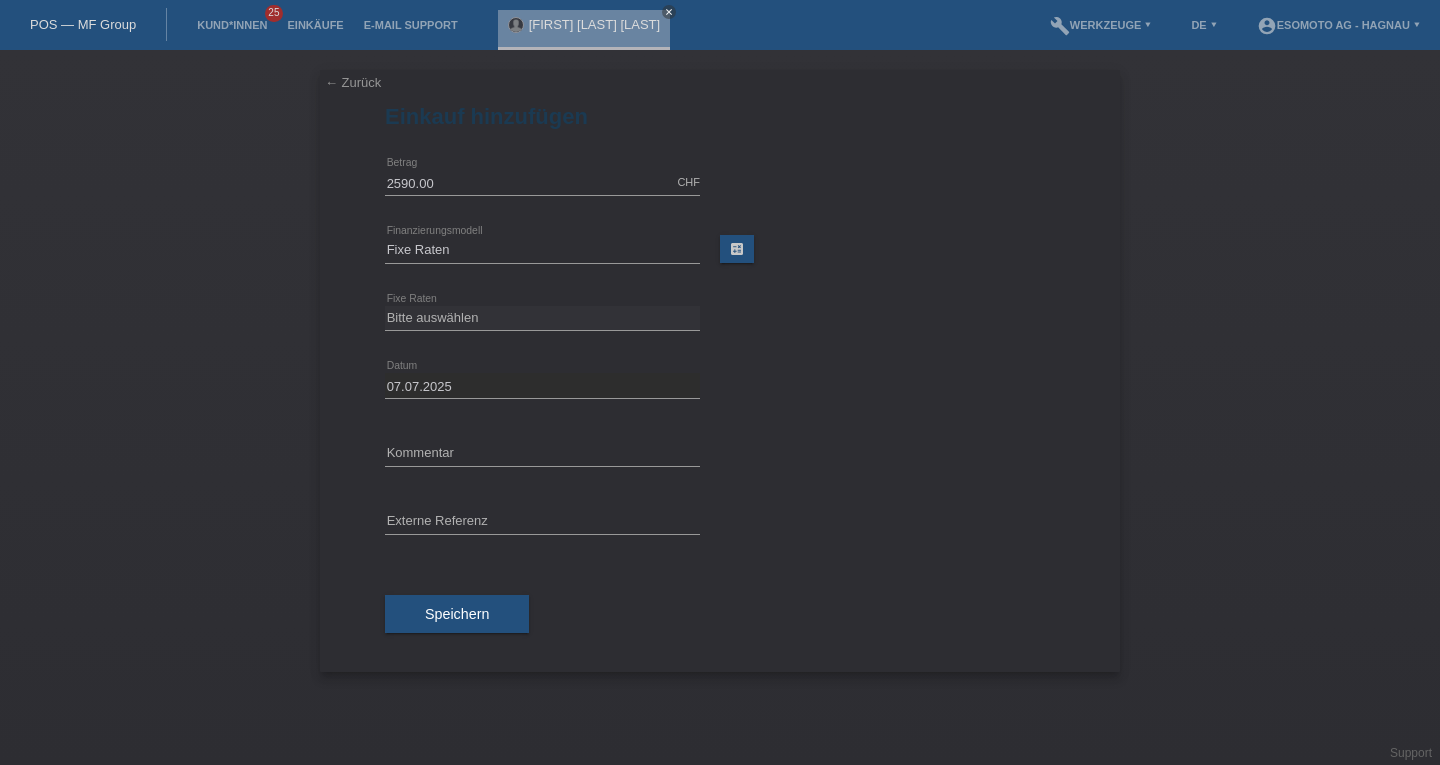 click on "← Zurück
Einkauf hinzufügen
Verfügbarer Betrag:
[AMOUNT]
CHF
error
Betrag" at bounding box center (720, 407) 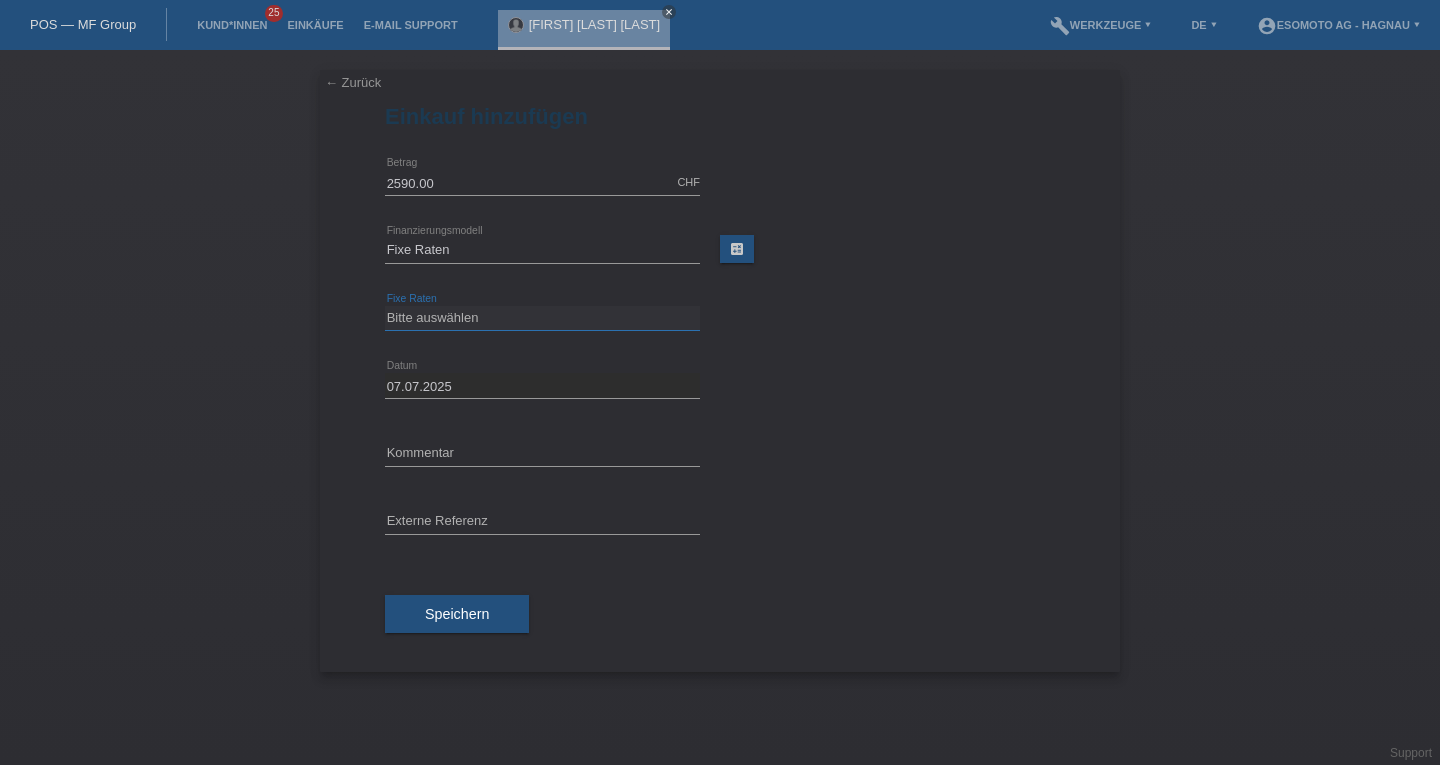 click on "Bitte auswählen
12 Raten
24 Raten
36 Raten
48 Raten" at bounding box center (542, 318) 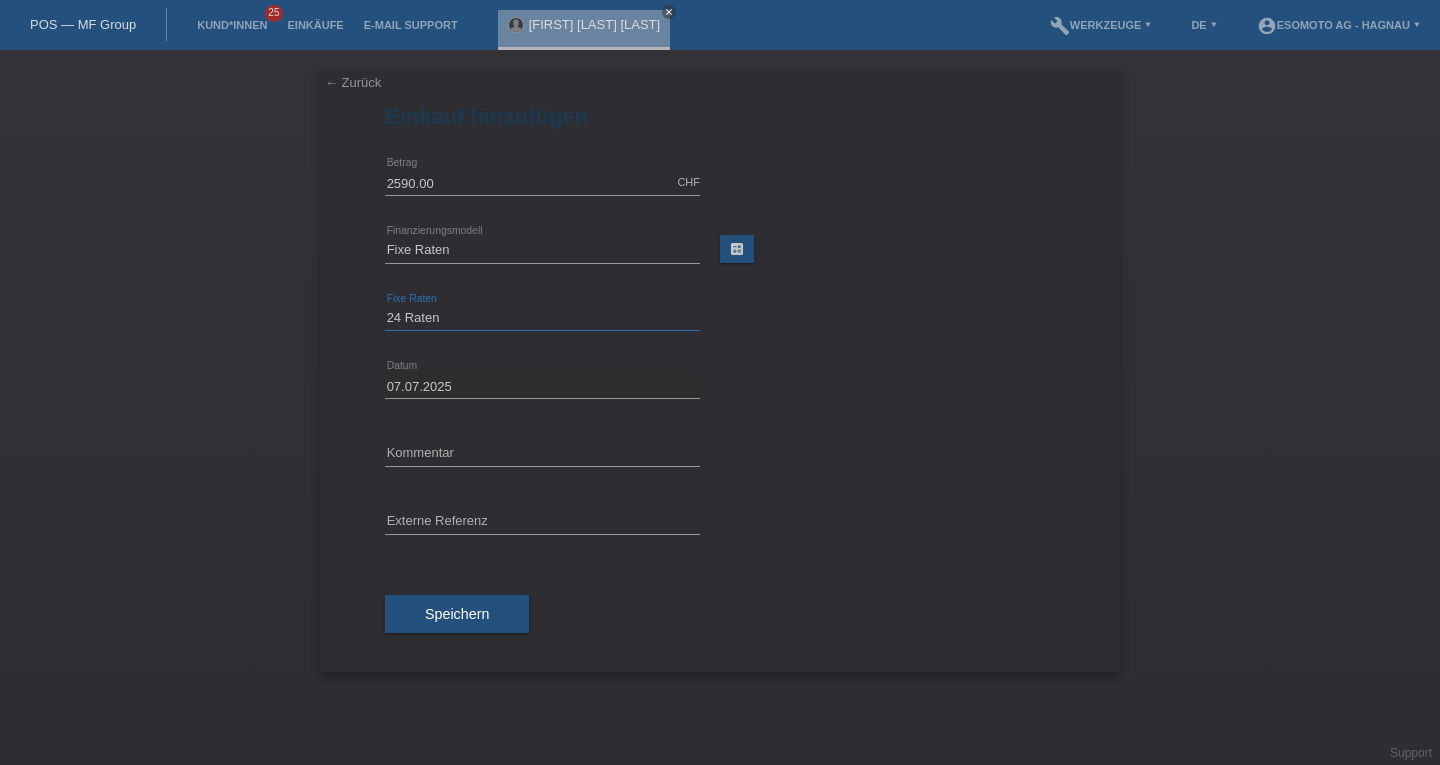 click on "Bitte auswählen
12 Raten
24 Raten
36 Raten
48 Raten" at bounding box center [542, 318] 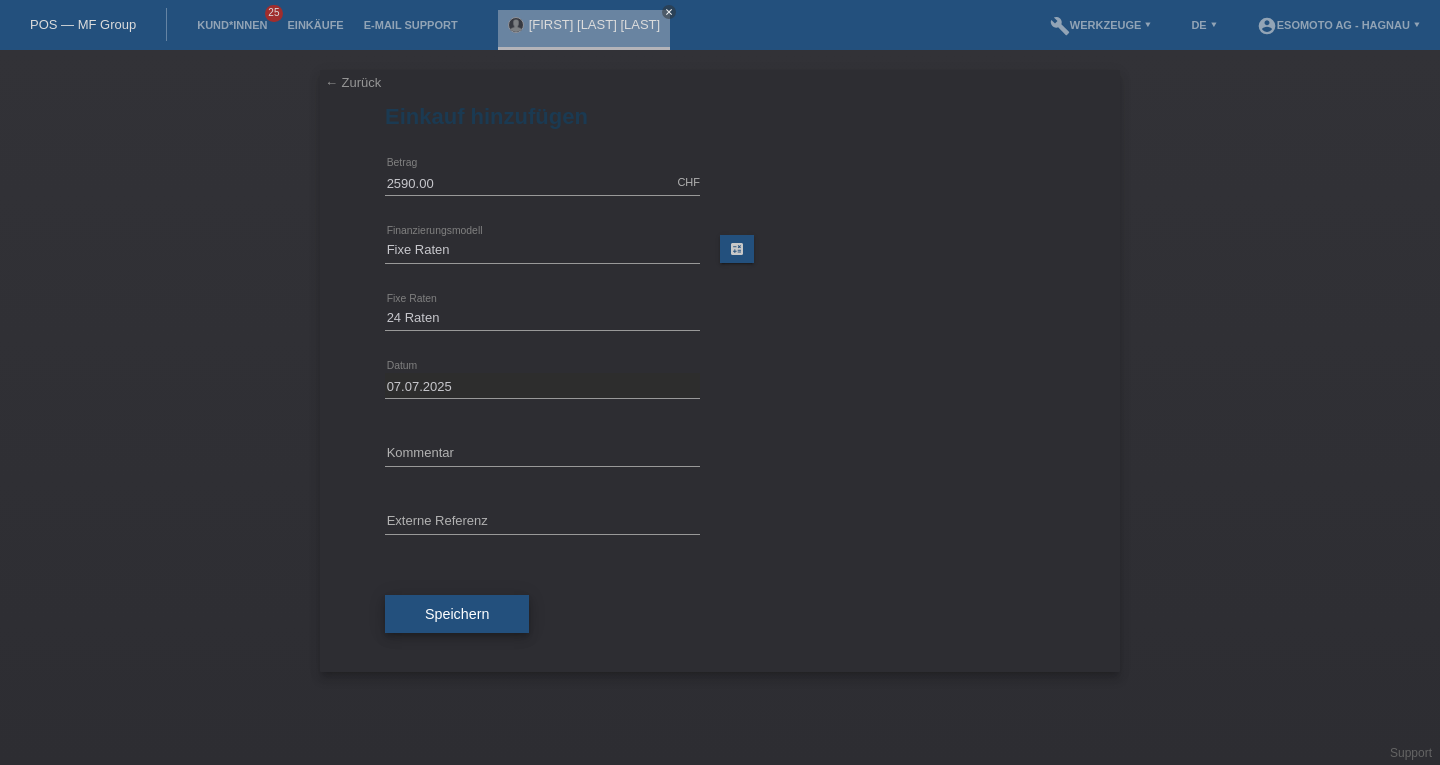 click on "Speichern" at bounding box center [457, 614] 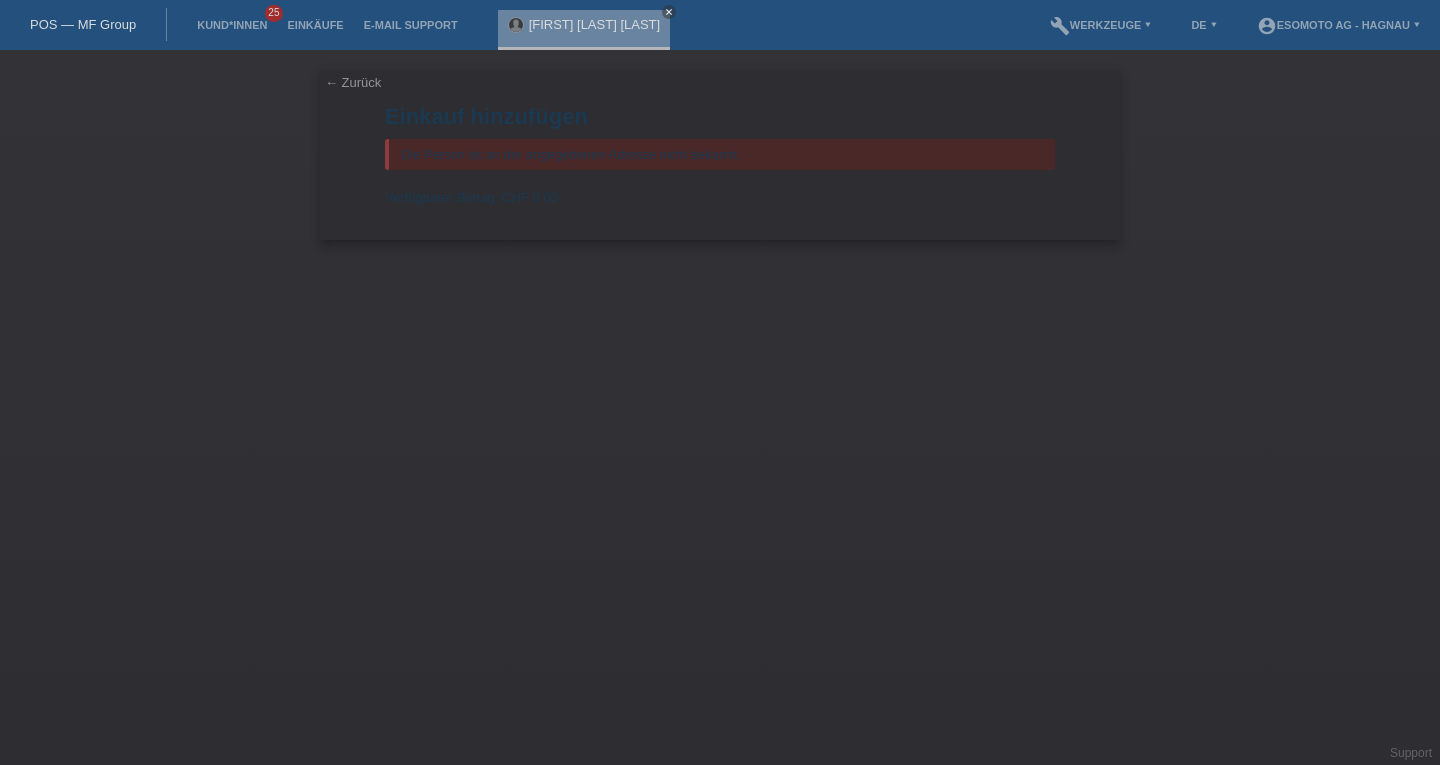 click on "← Zurück" at bounding box center [353, 82] 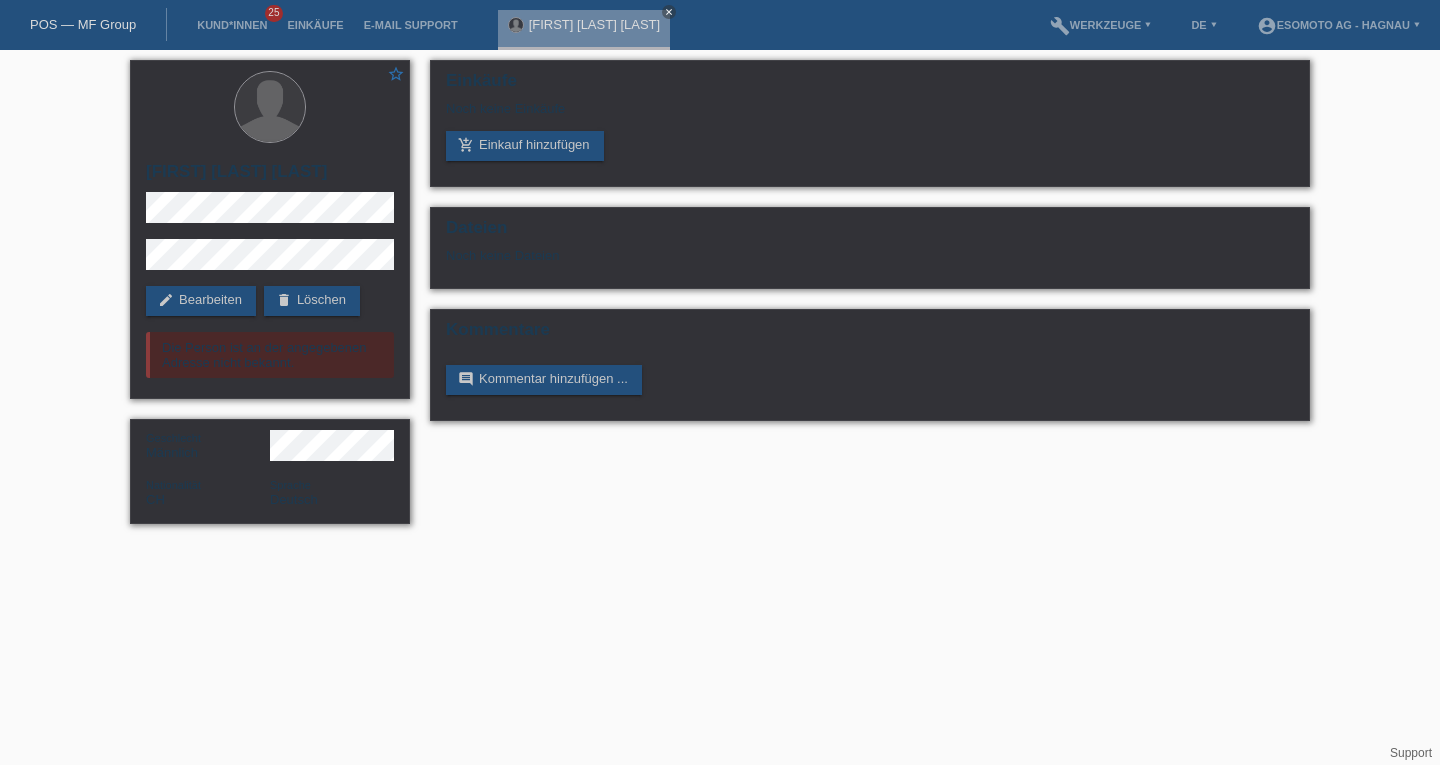 scroll, scrollTop: 0, scrollLeft: 0, axis: both 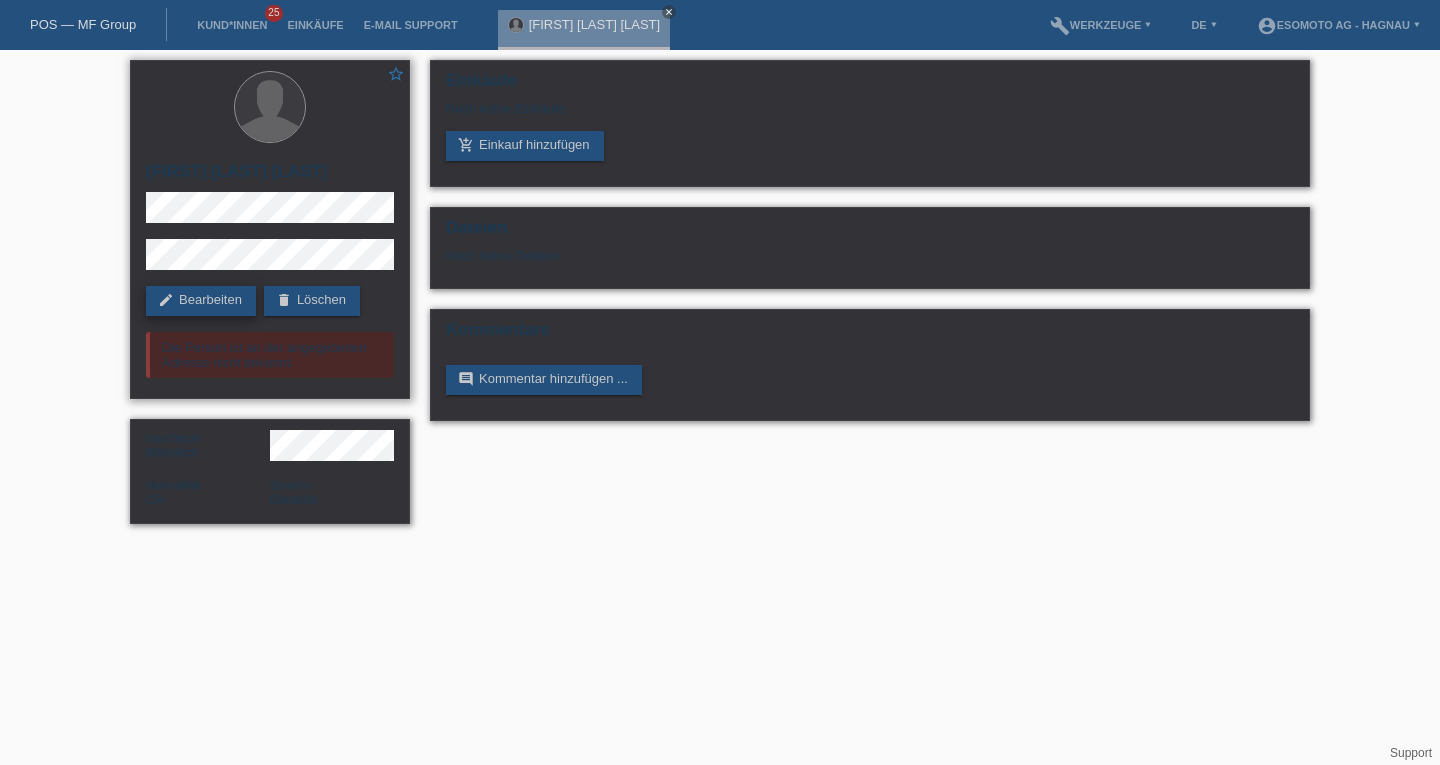 click on "edit  Bearbeiten" at bounding box center [201, 301] 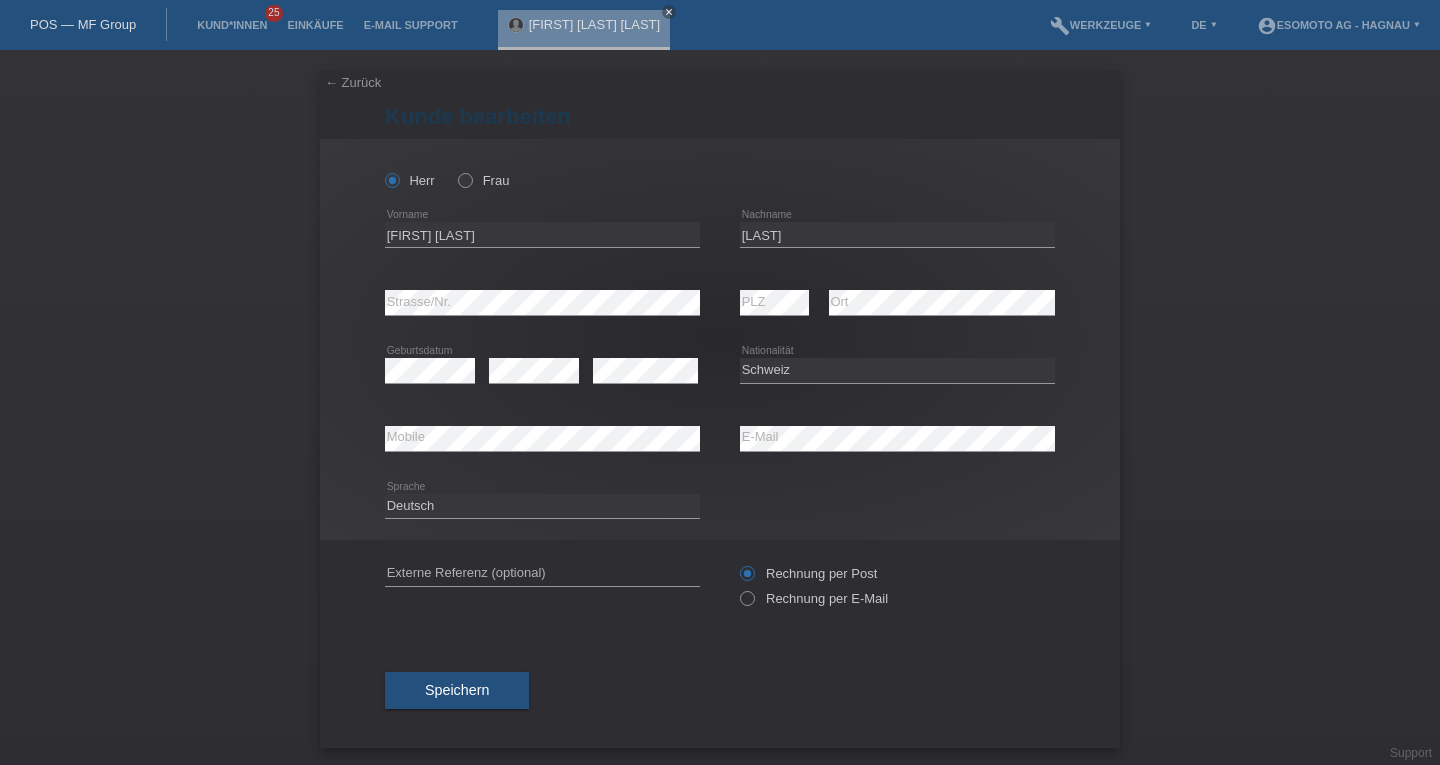 scroll, scrollTop: 0, scrollLeft: 0, axis: both 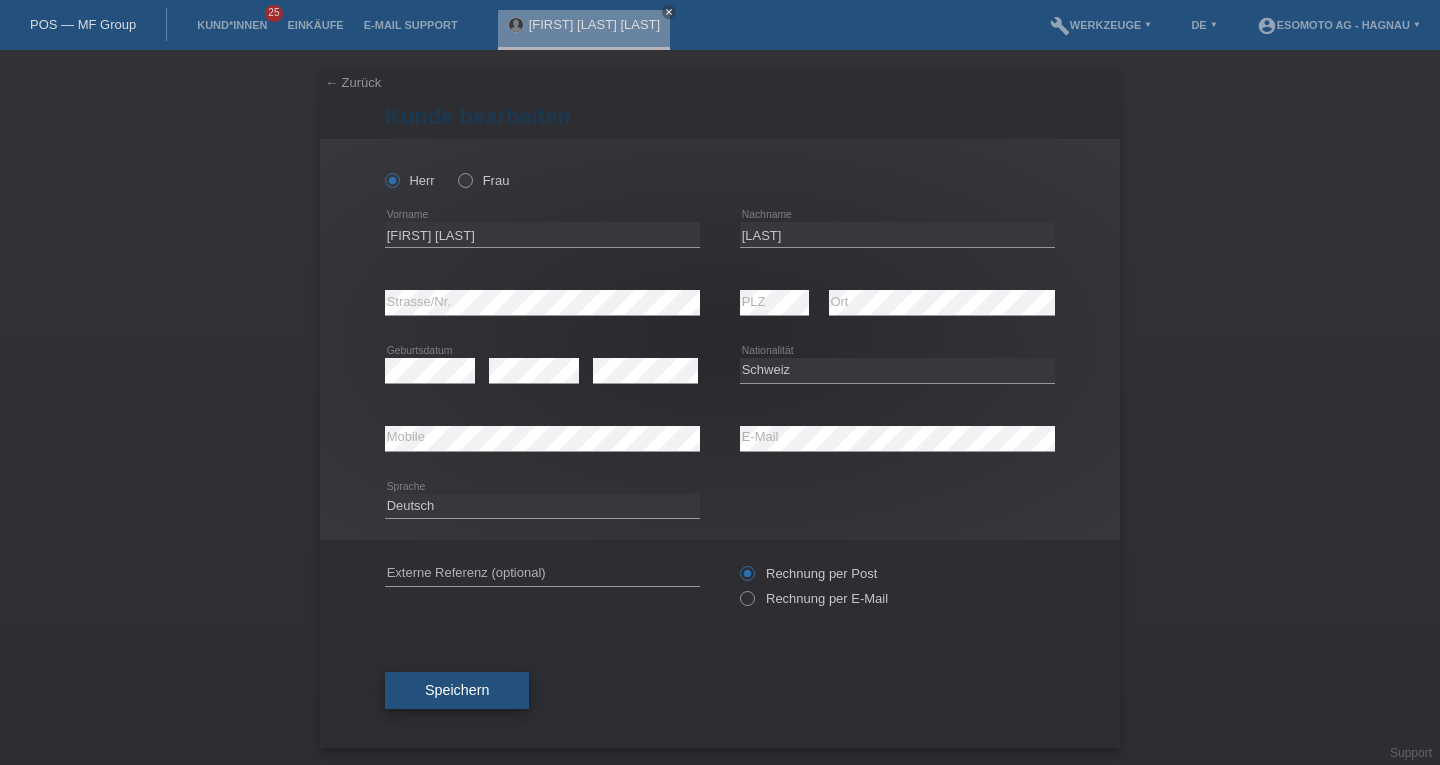 click on "Speichern" at bounding box center [457, 690] 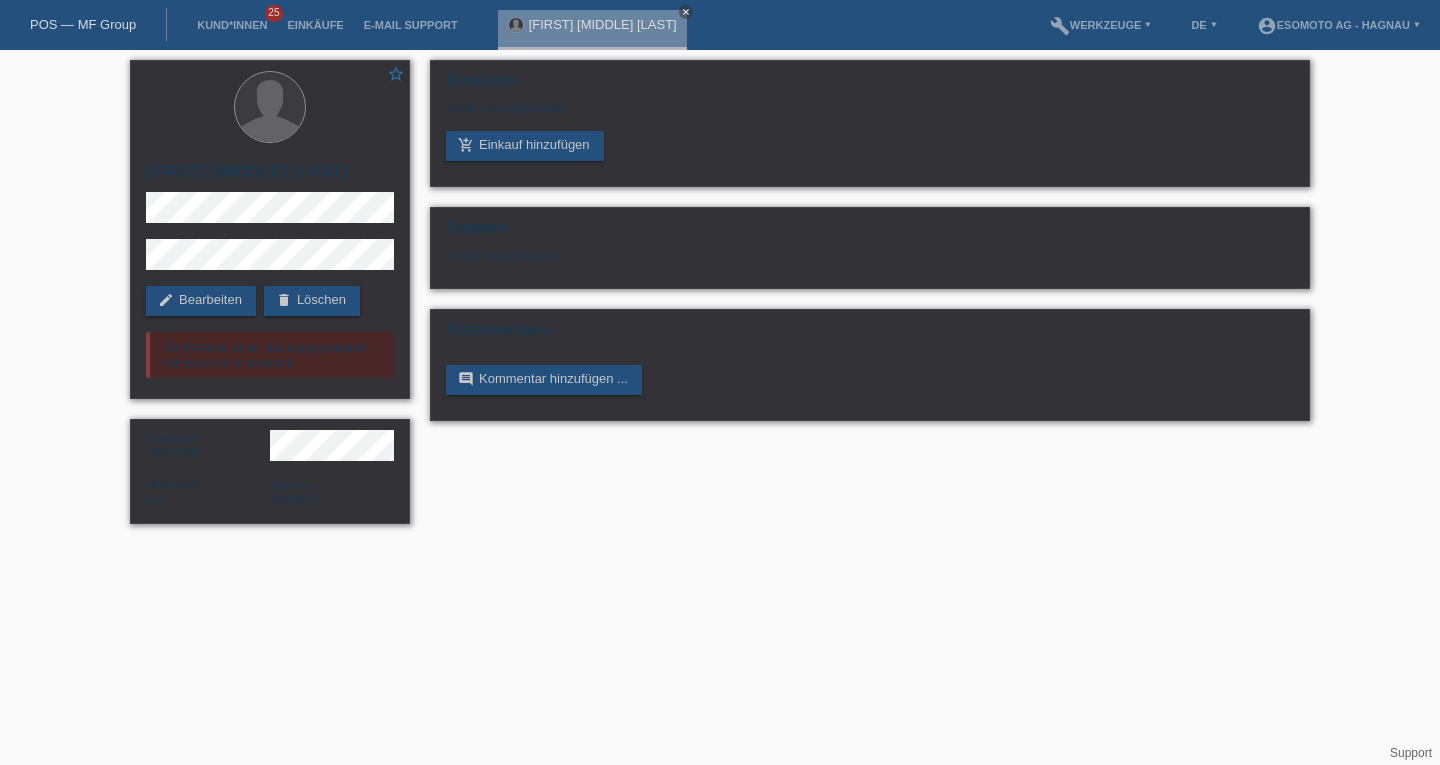 scroll, scrollTop: 0, scrollLeft: 0, axis: both 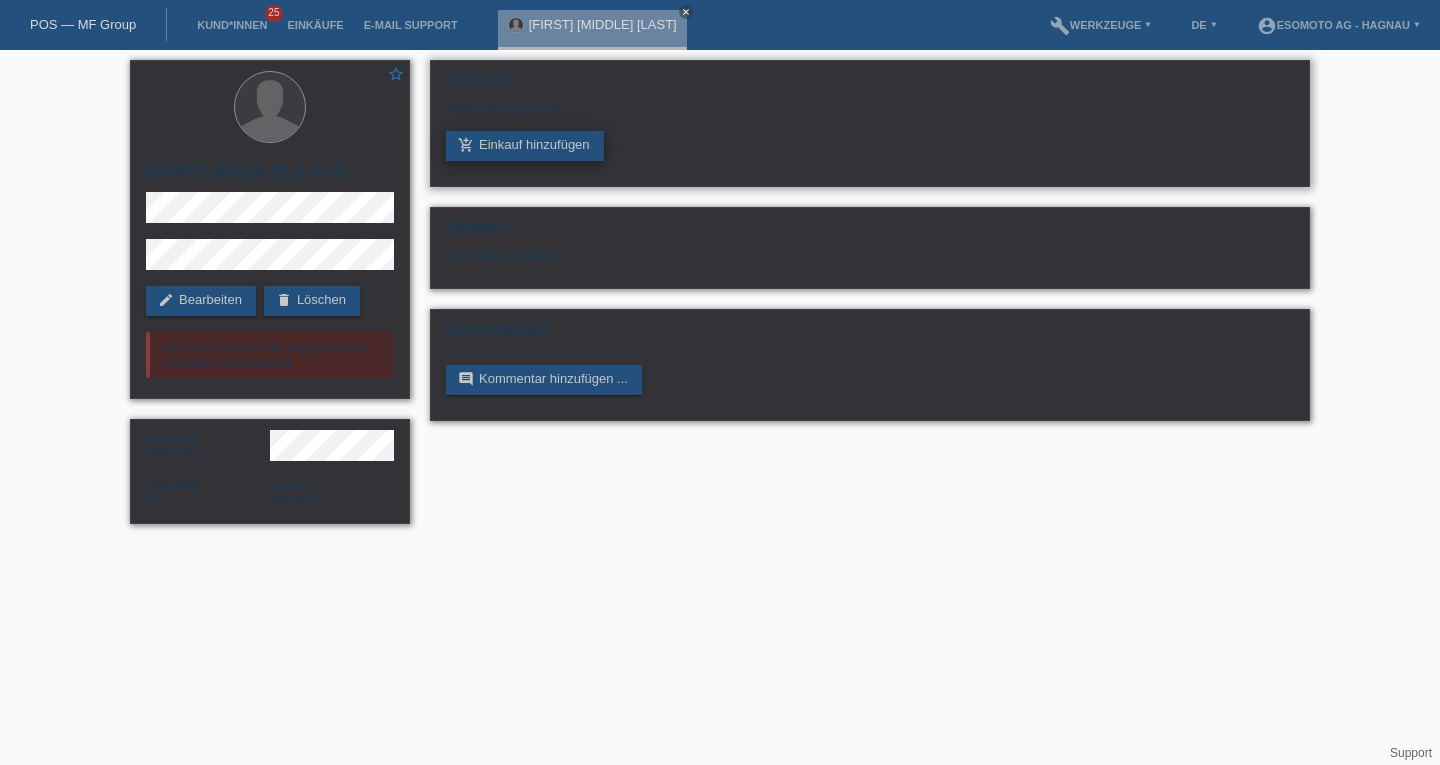 click on "add_shopping_cart  Einkauf hinzufügen" at bounding box center (525, 146) 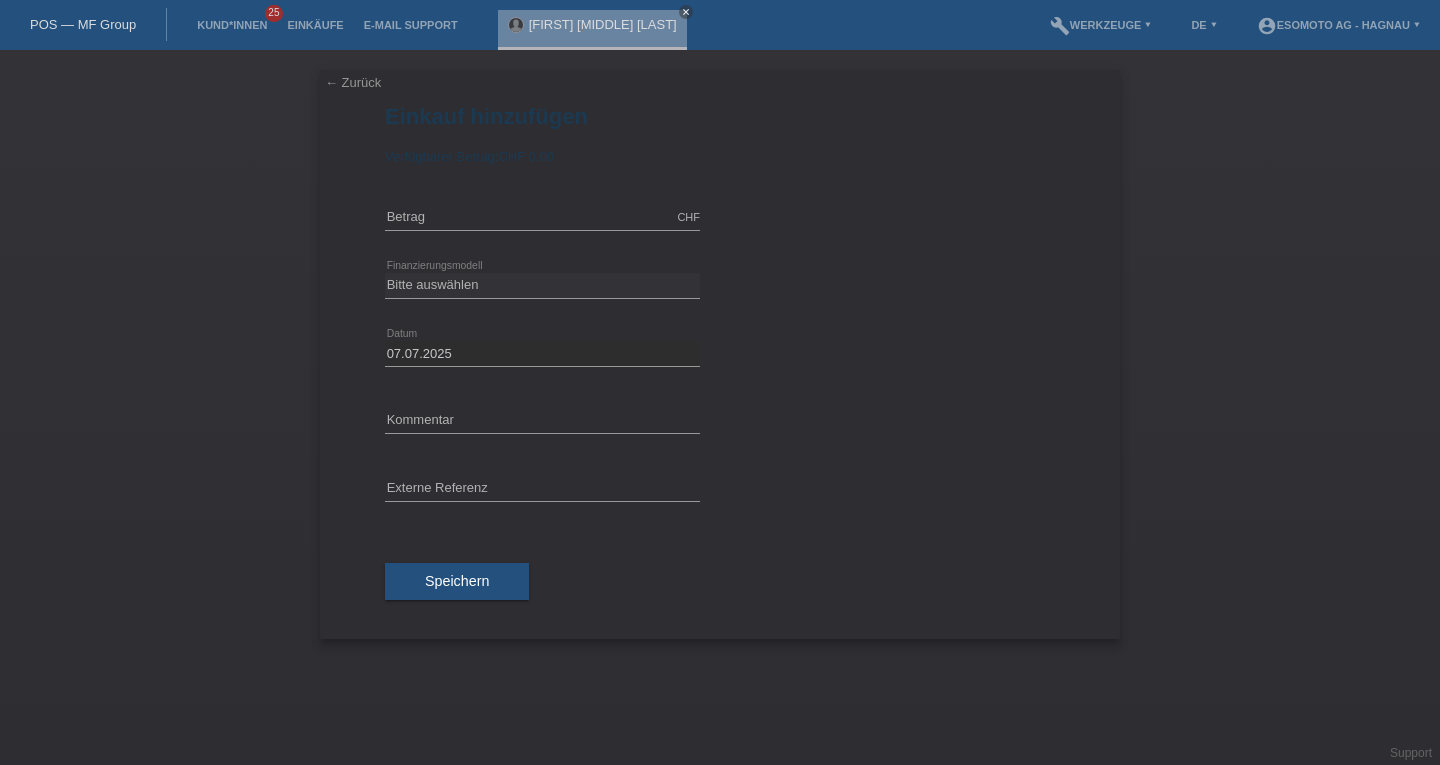 scroll, scrollTop: 0, scrollLeft: 0, axis: both 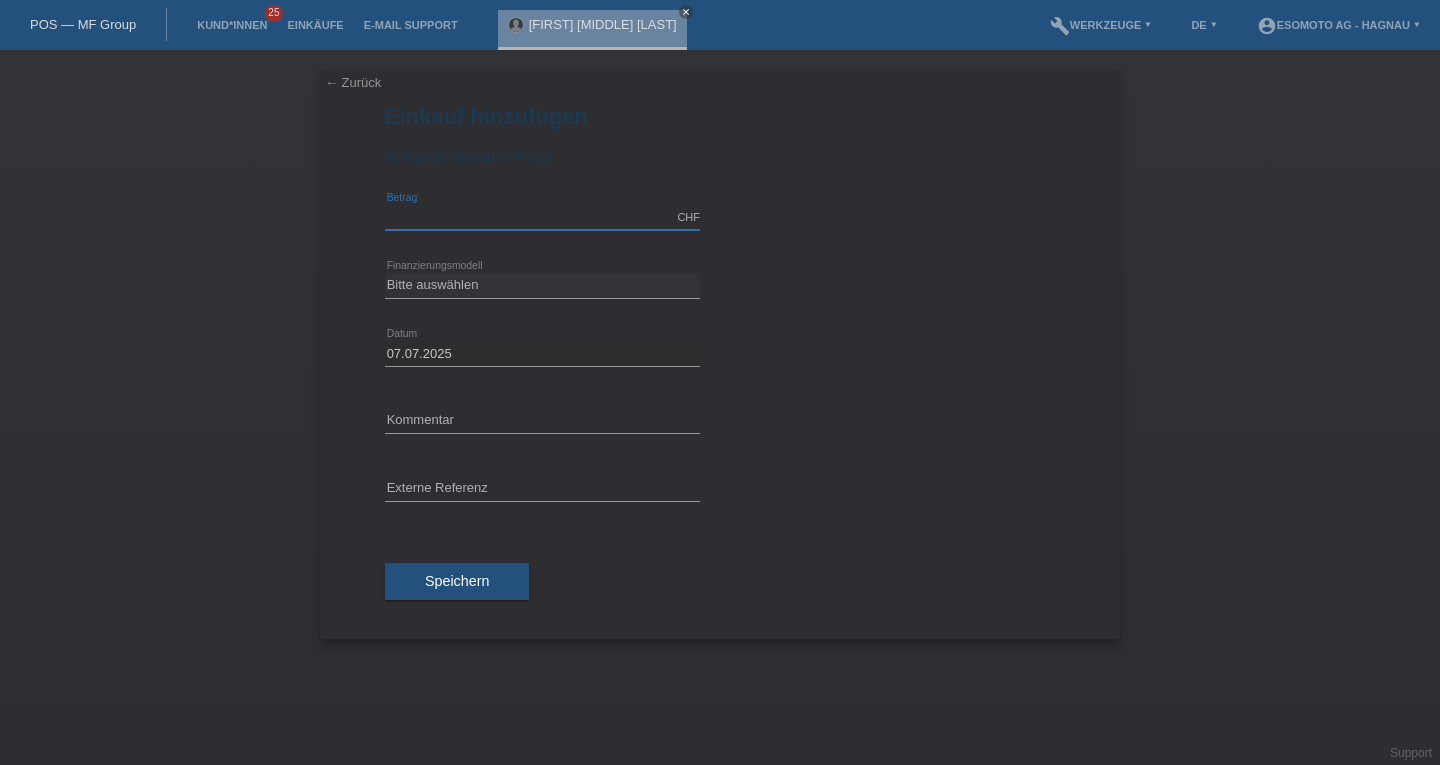 click at bounding box center (542, 217) 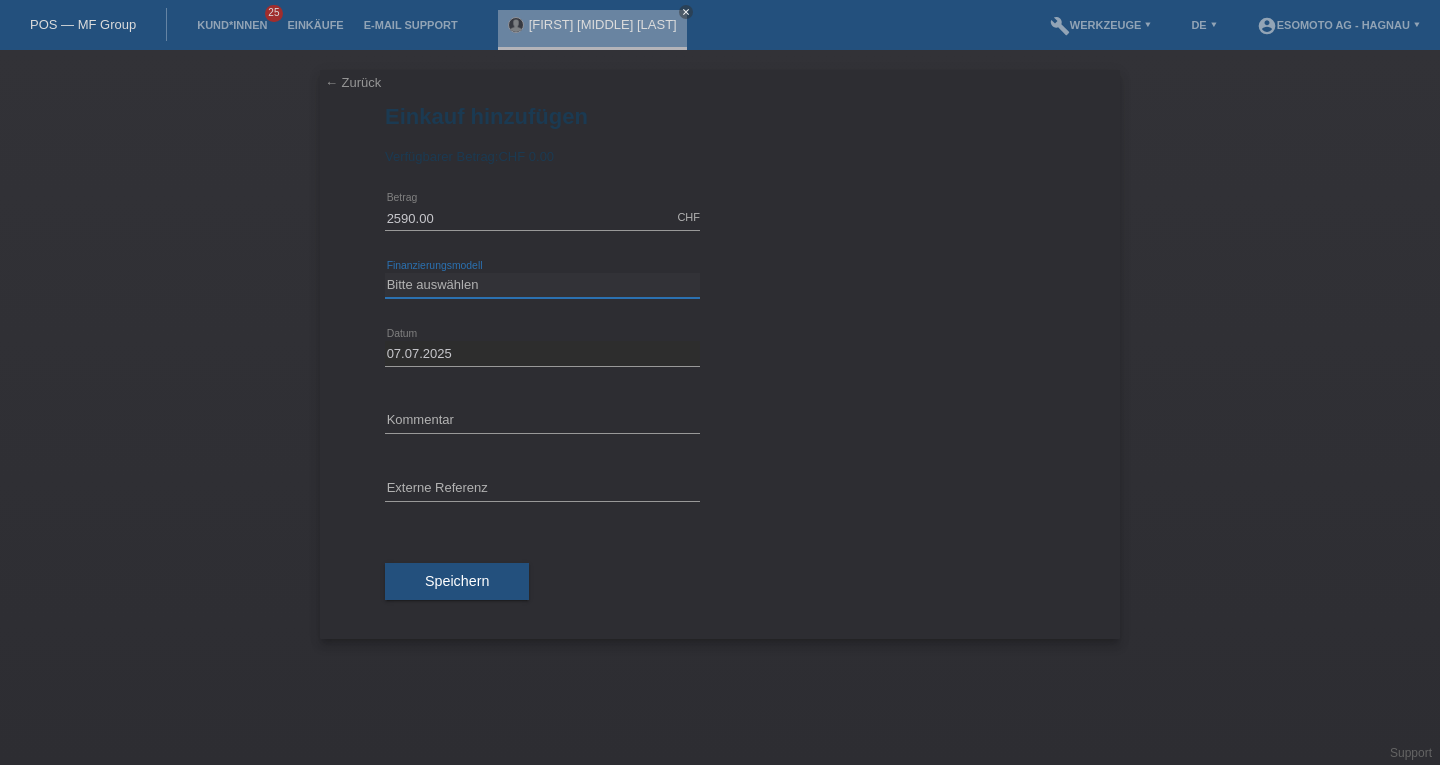 click on "Bitte auswählen
Fixe Raten
Kauf auf Rechnung mit Teilzahlungsoption" at bounding box center [542, 285] 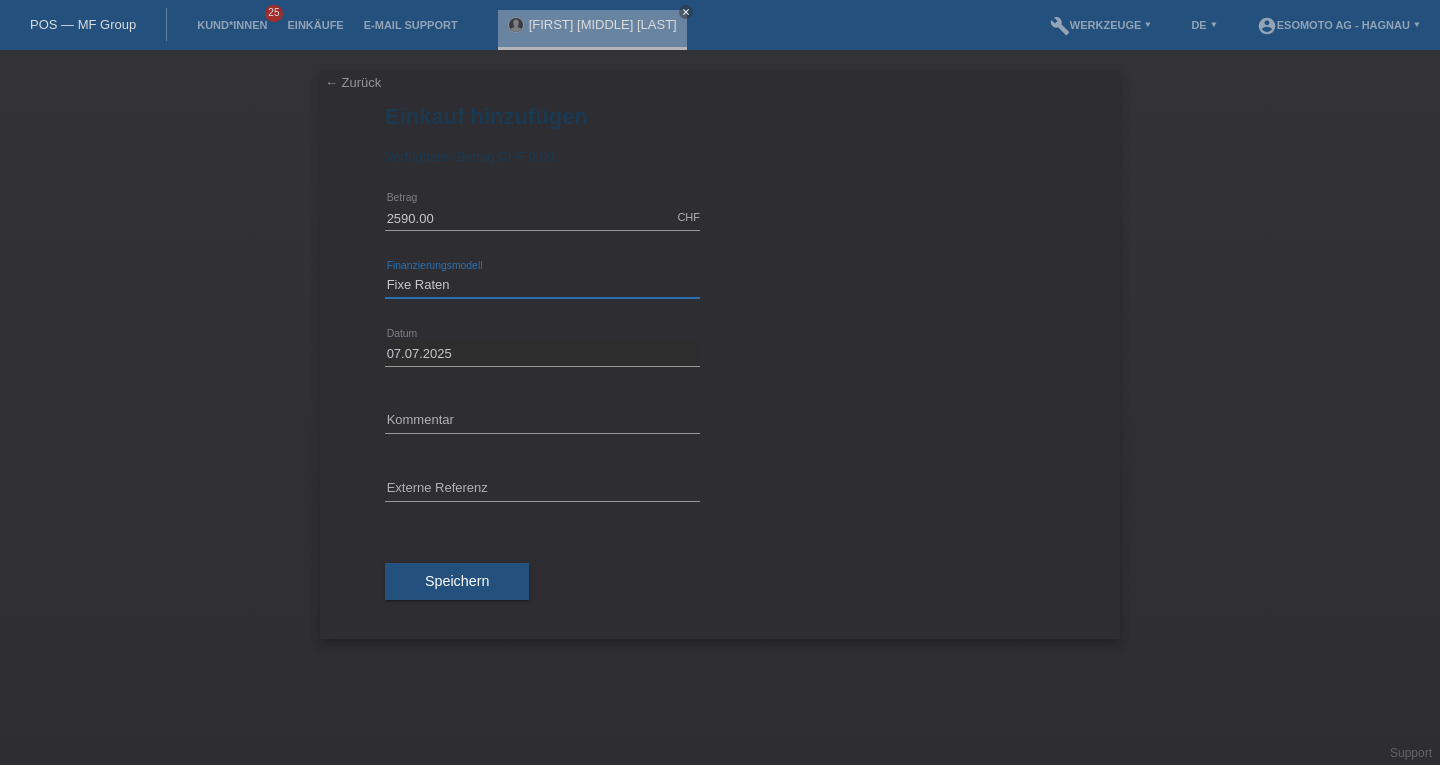 click on "Bitte auswählen
Fixe Raten
Kauf auf Rechnung mit Teilzahlungsoption" at bounding box center [542, 285] 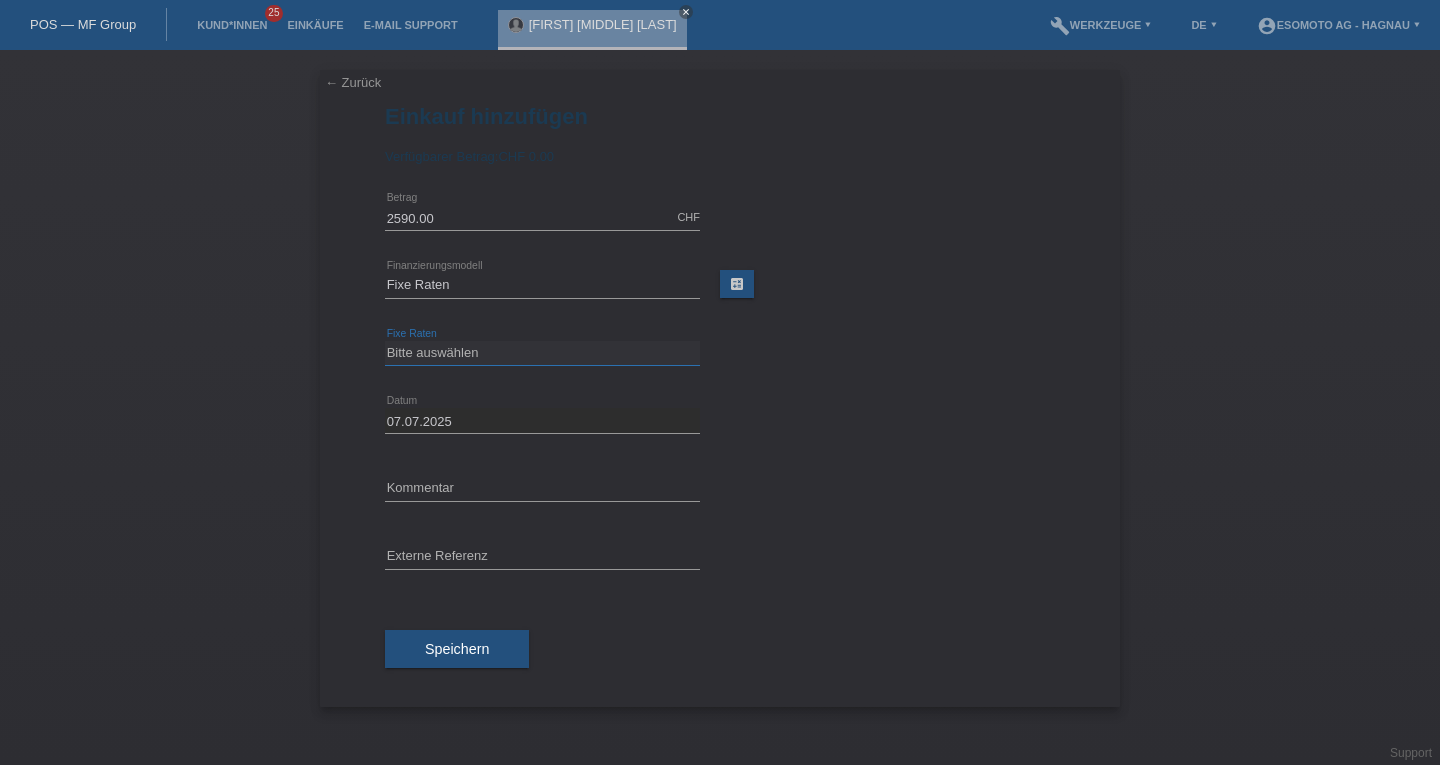 click on "Bitte auswählen
12 Raten
24 Raten
36 Raten
48 Raten" at bounding box center (542, 353) 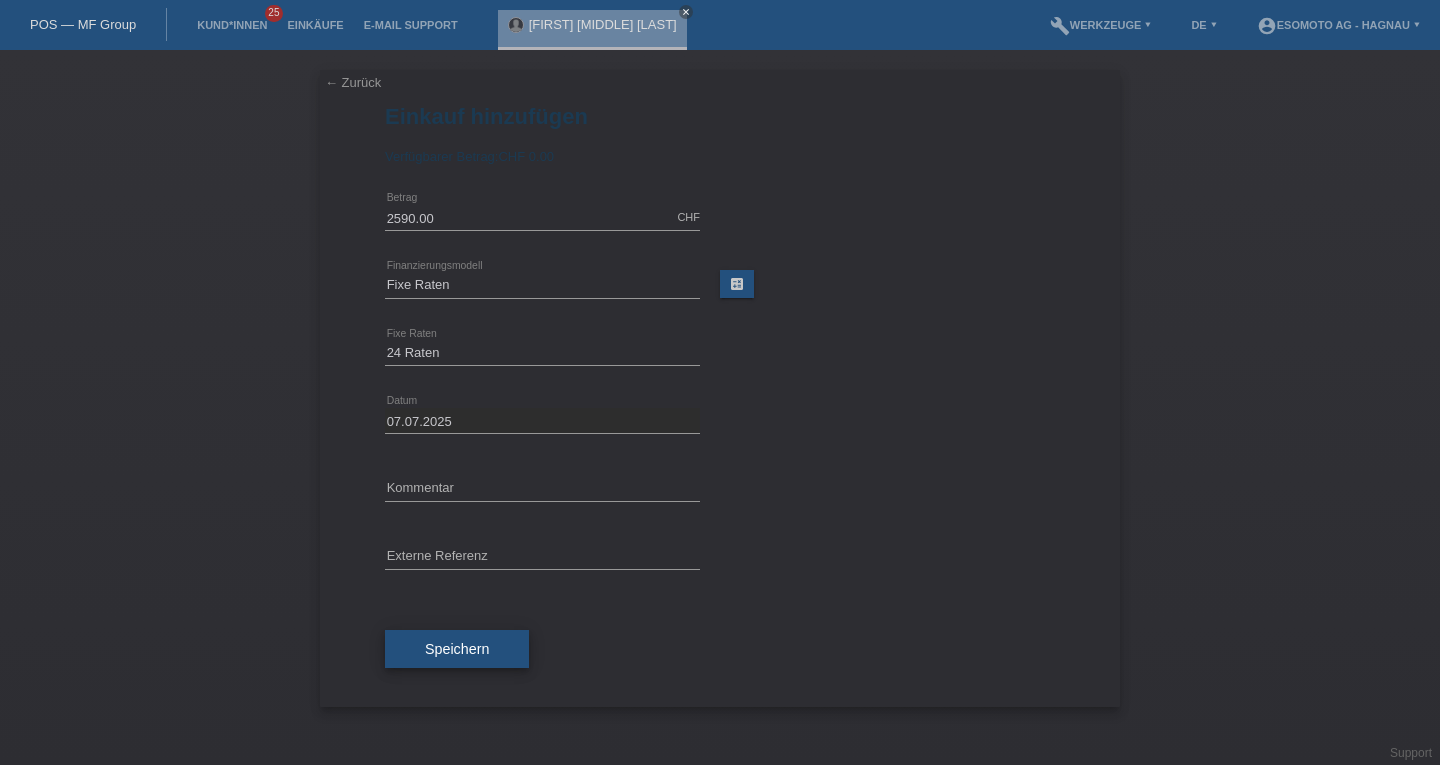 click on "Speichern" at bounding box center (457, 649) 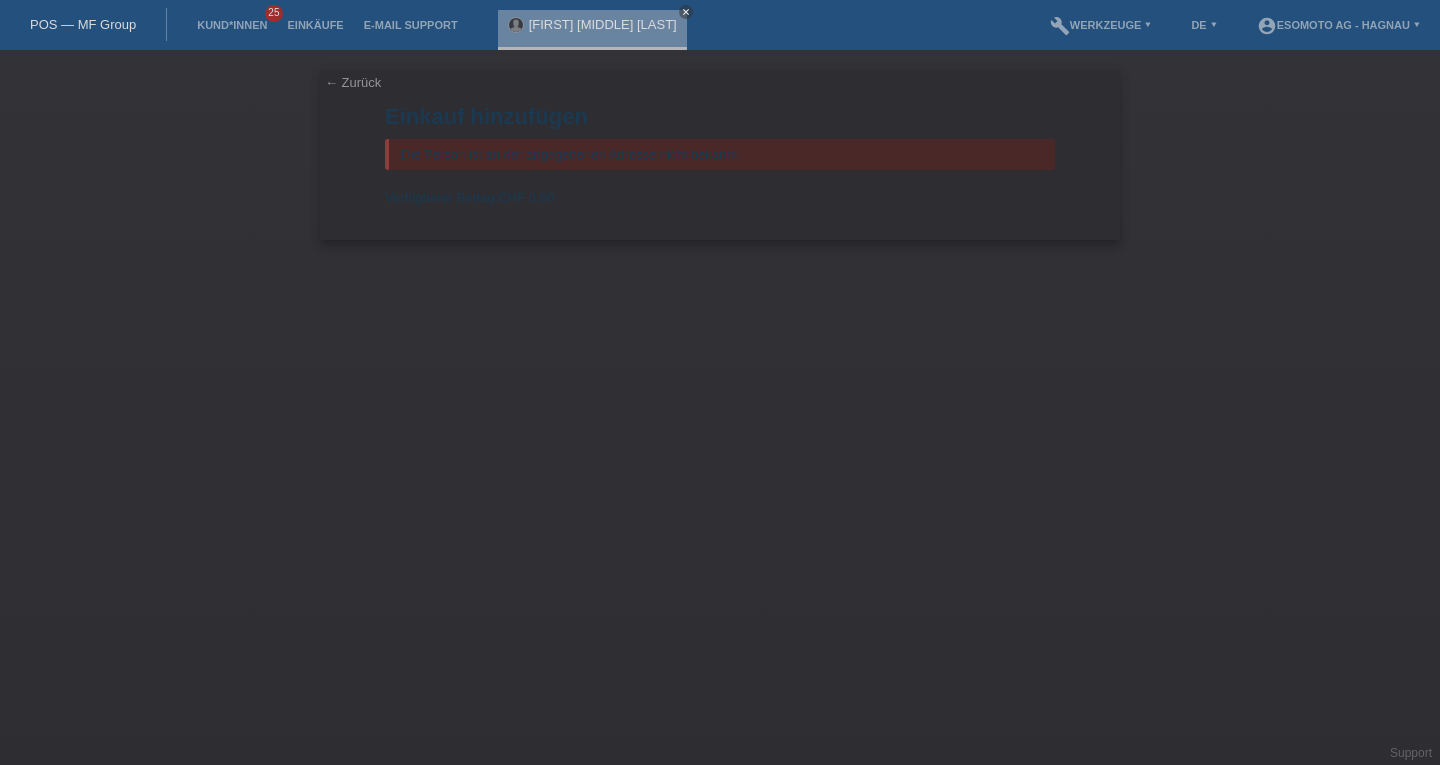 click on "← Zurück" at bounding box center [353, 82] 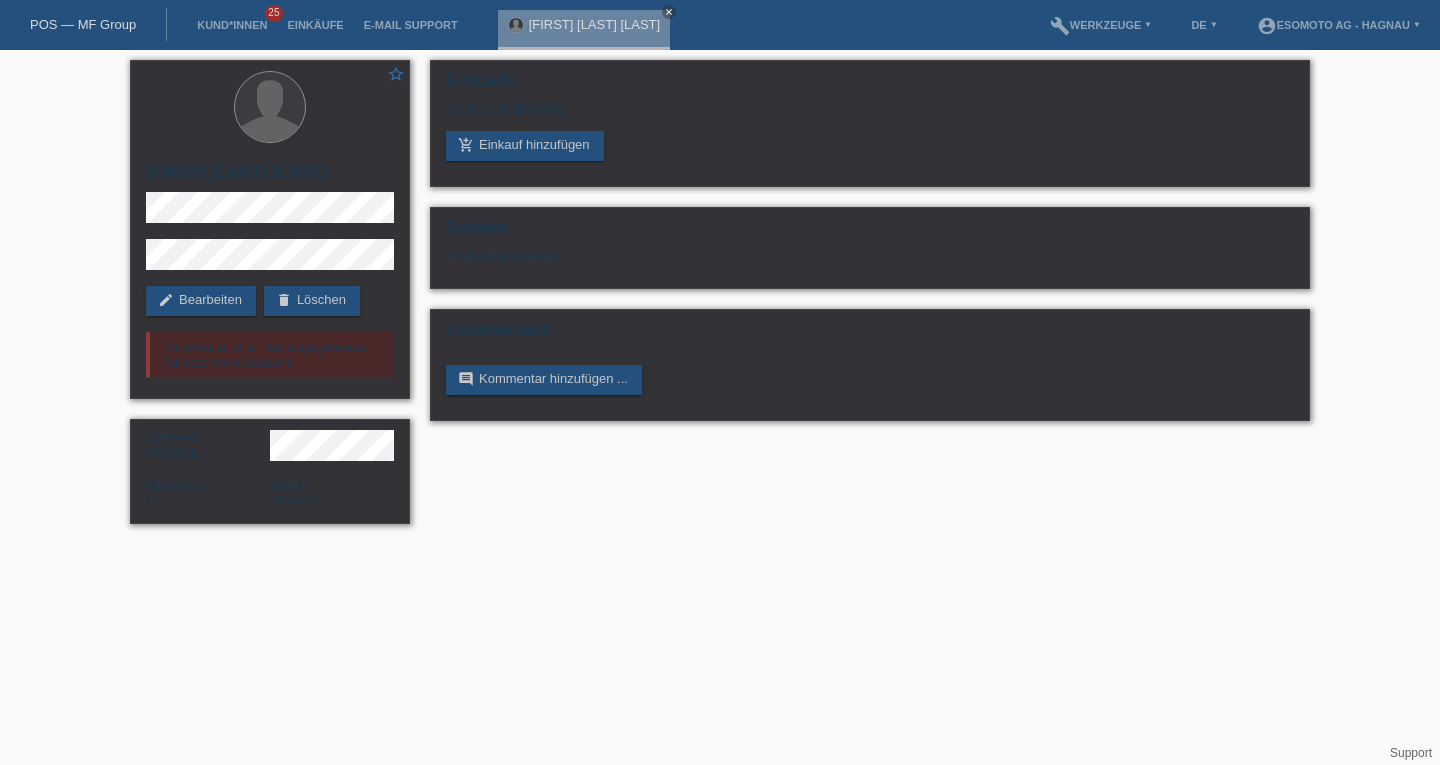 scroll, scrollTop: 0, scrollLeft: 0, axis: both 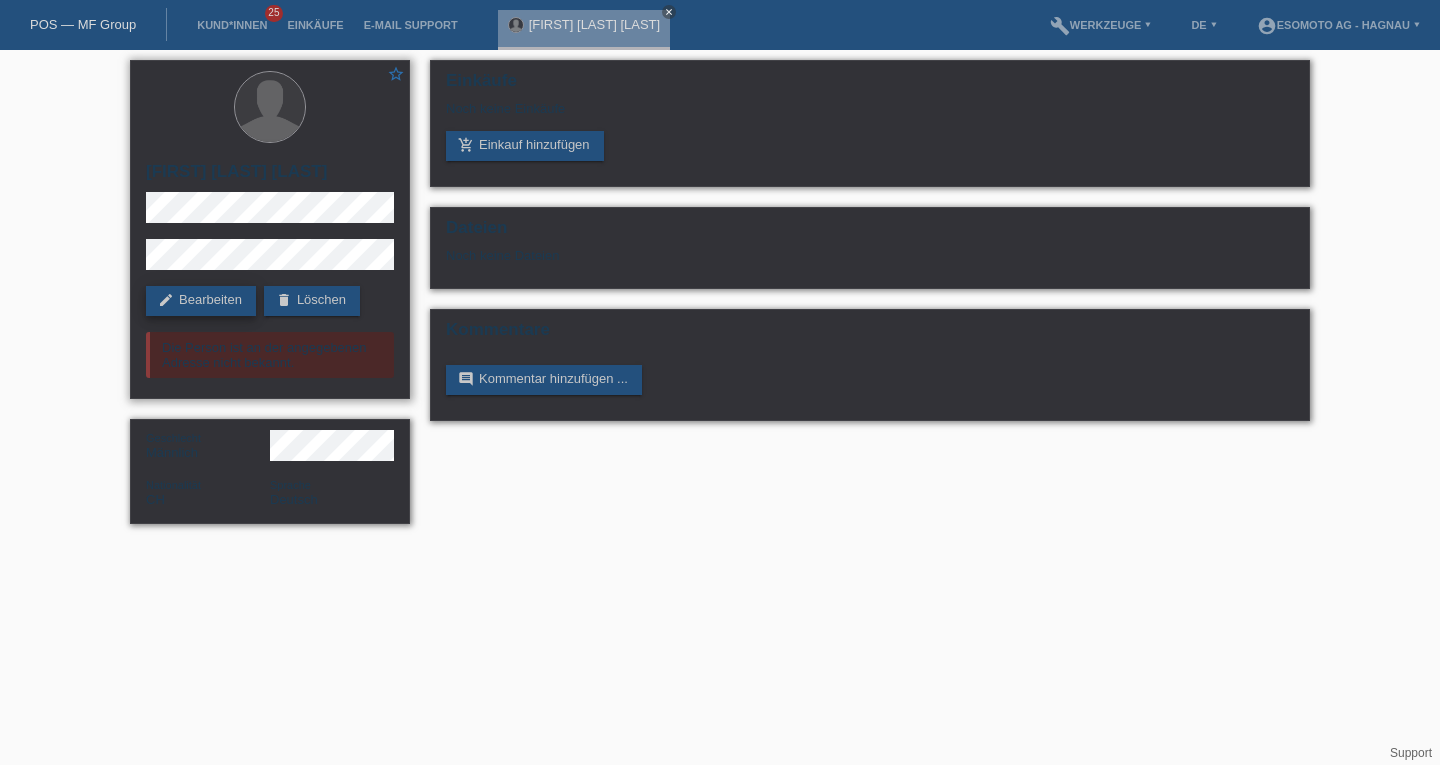 click on "edit  Bearbeiten" at bounding box center (201, 301) 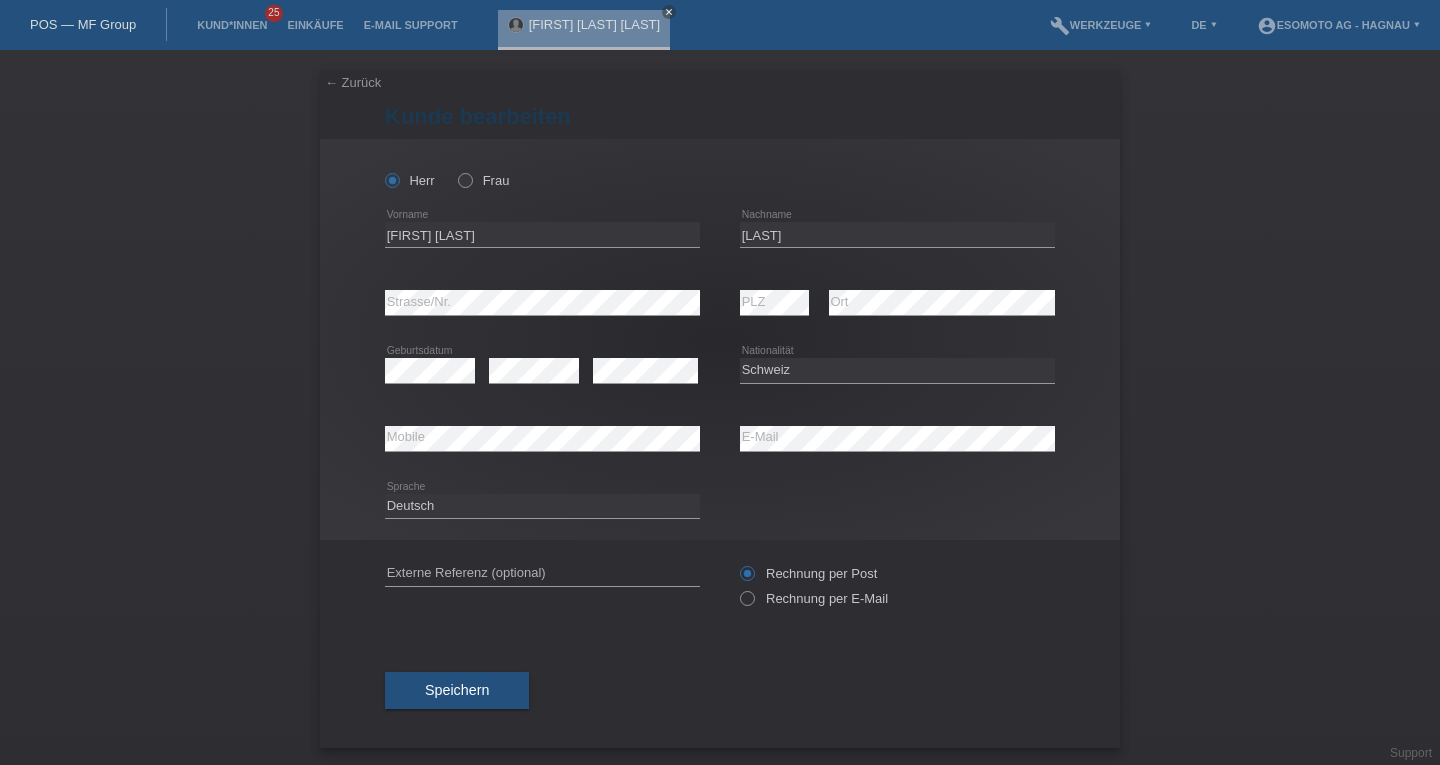 scroll, scrollTop: 0, scrollLeft: 0, axis: both 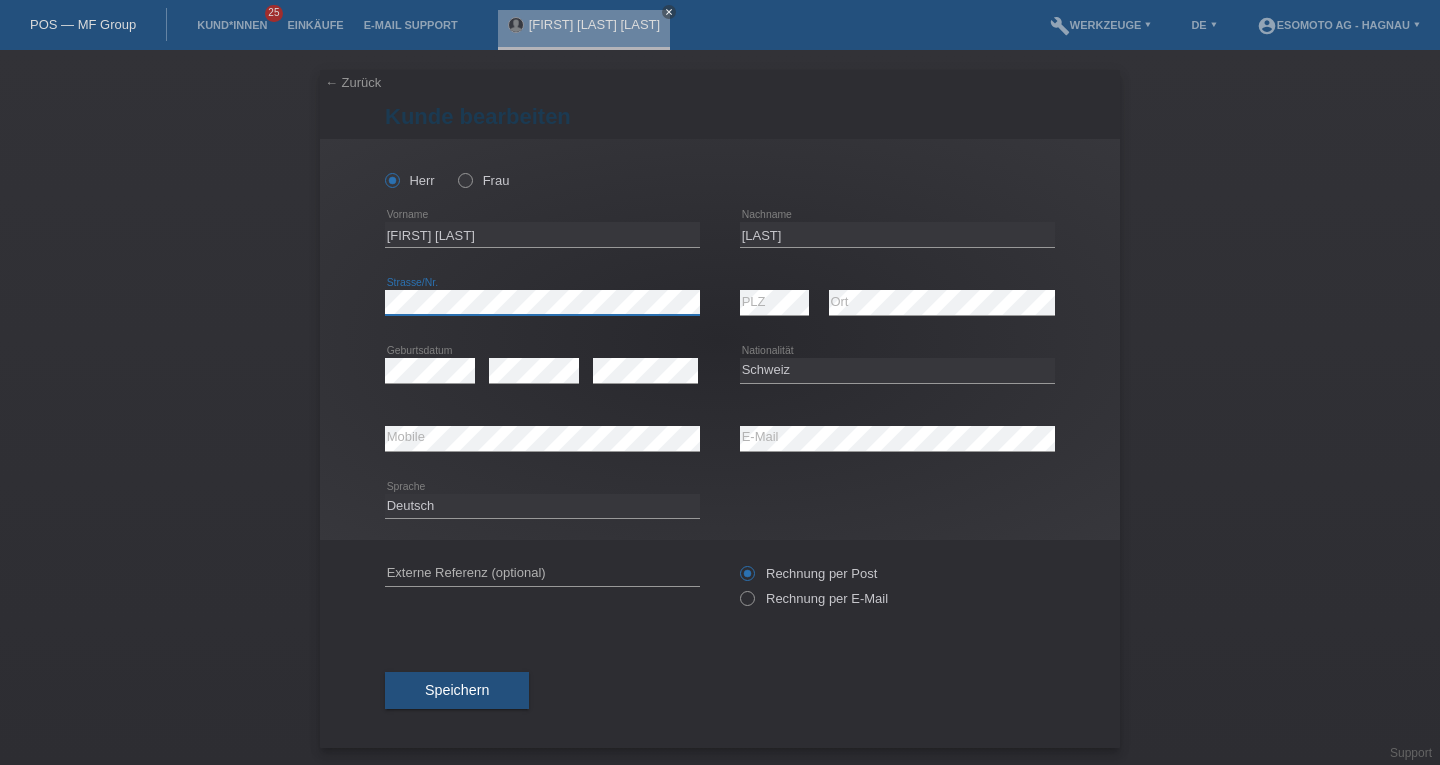 click on "Herr
Frau
[FIRST] [LAST]
error
Vorname" at bounding box center (720, 339) 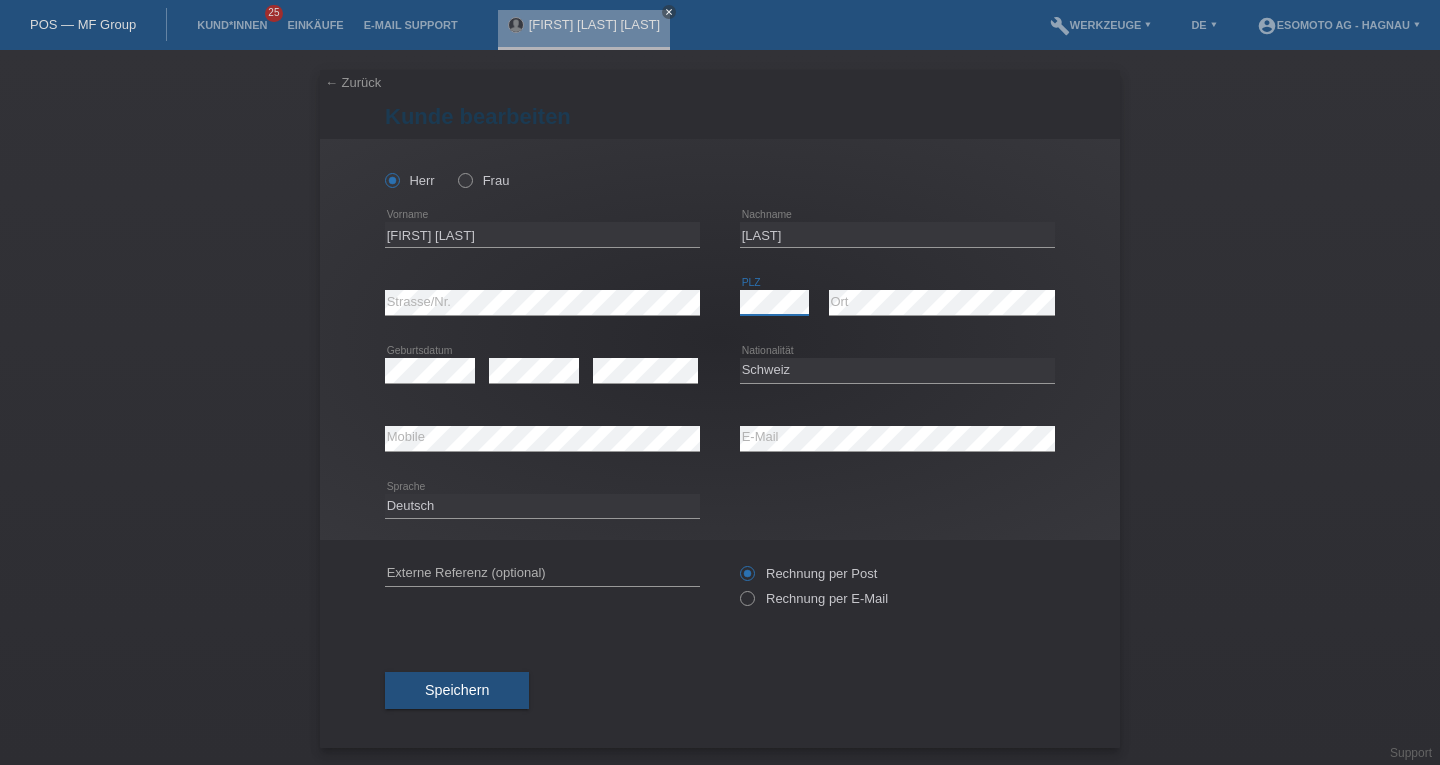 click on "error
Strasse/Nr.
error
PLZ
error Ort" at bounding box center (720, 303) 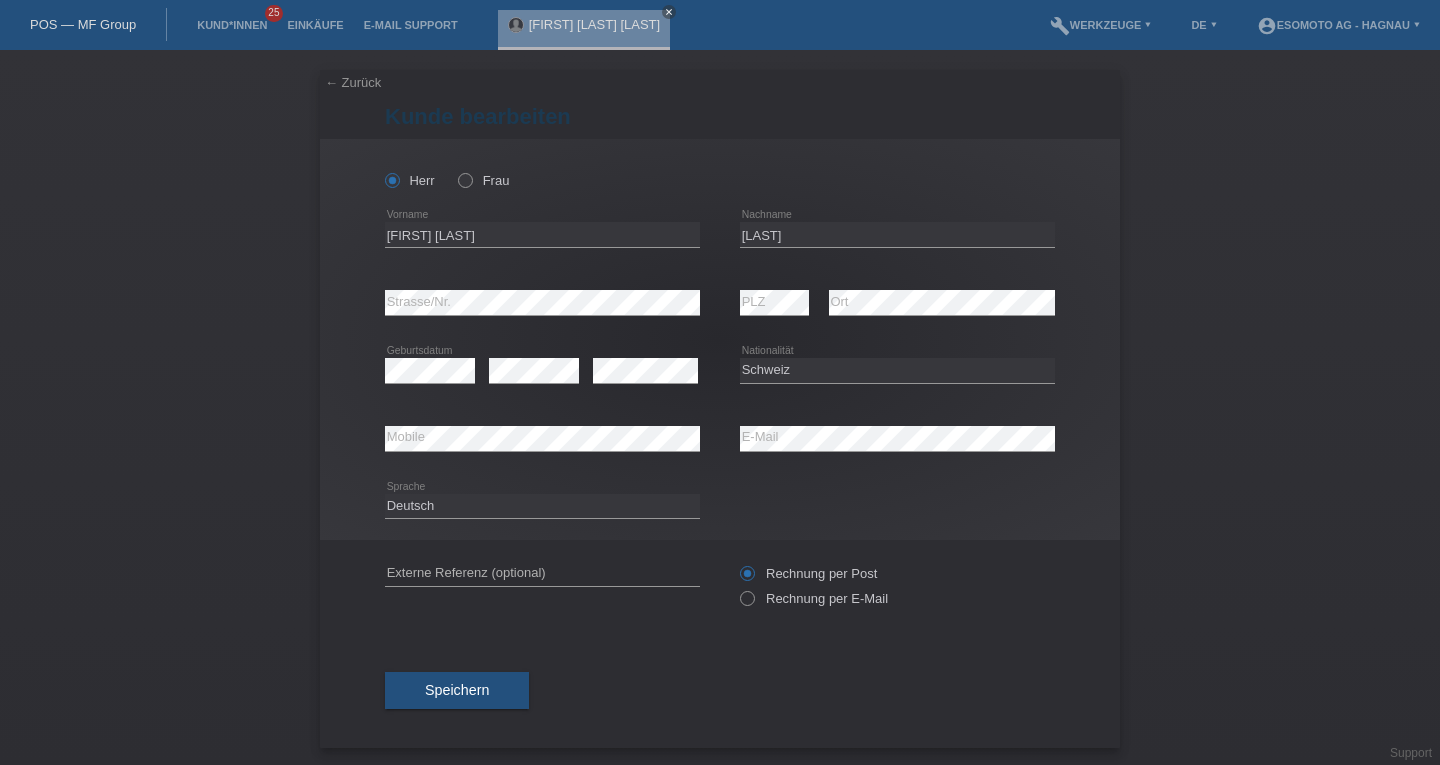 drag, startPoint x: 769, startPoint y: 286, endPoint x: 782, endPoint y: 321, distance: 37.336308 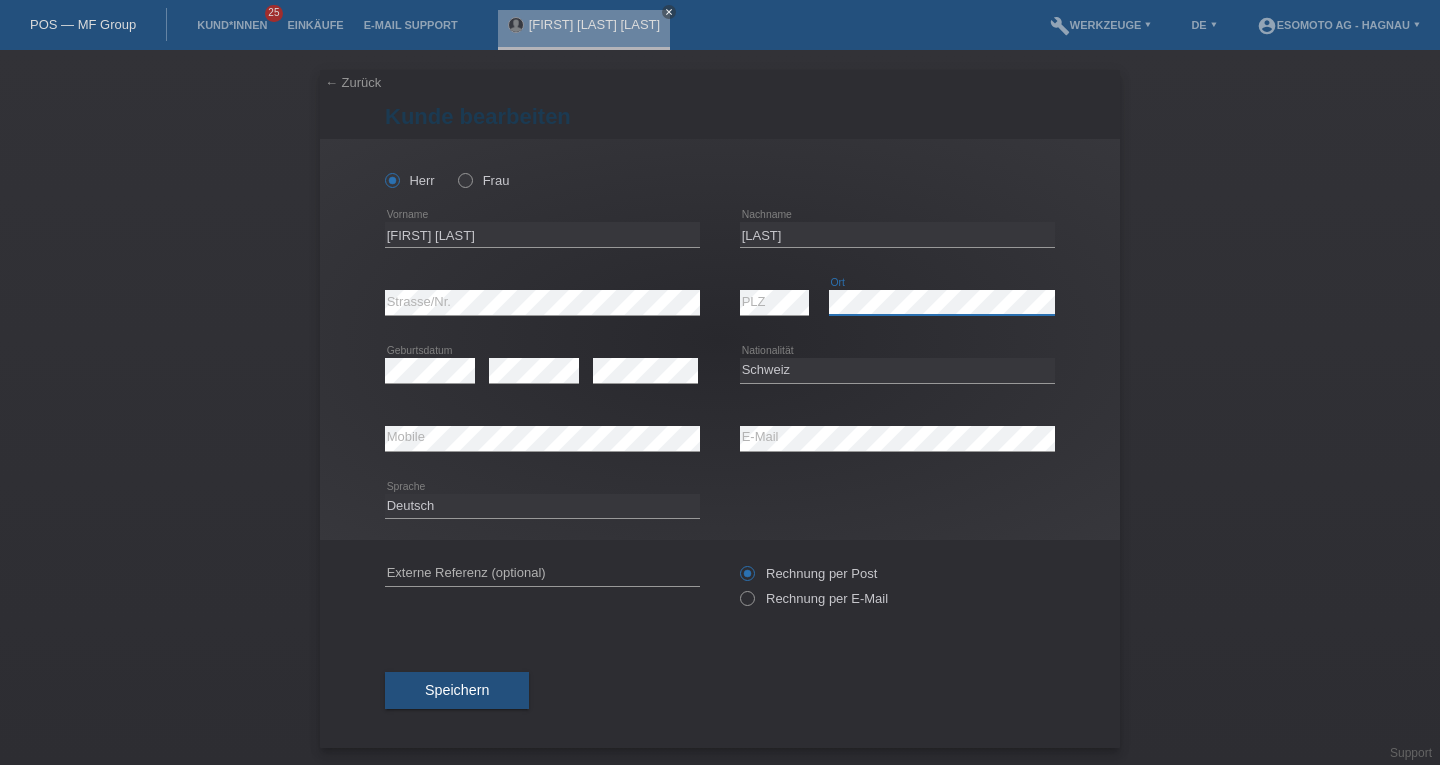 click on "error
PLZ
error
Ort" at bounding box center [897, 303] 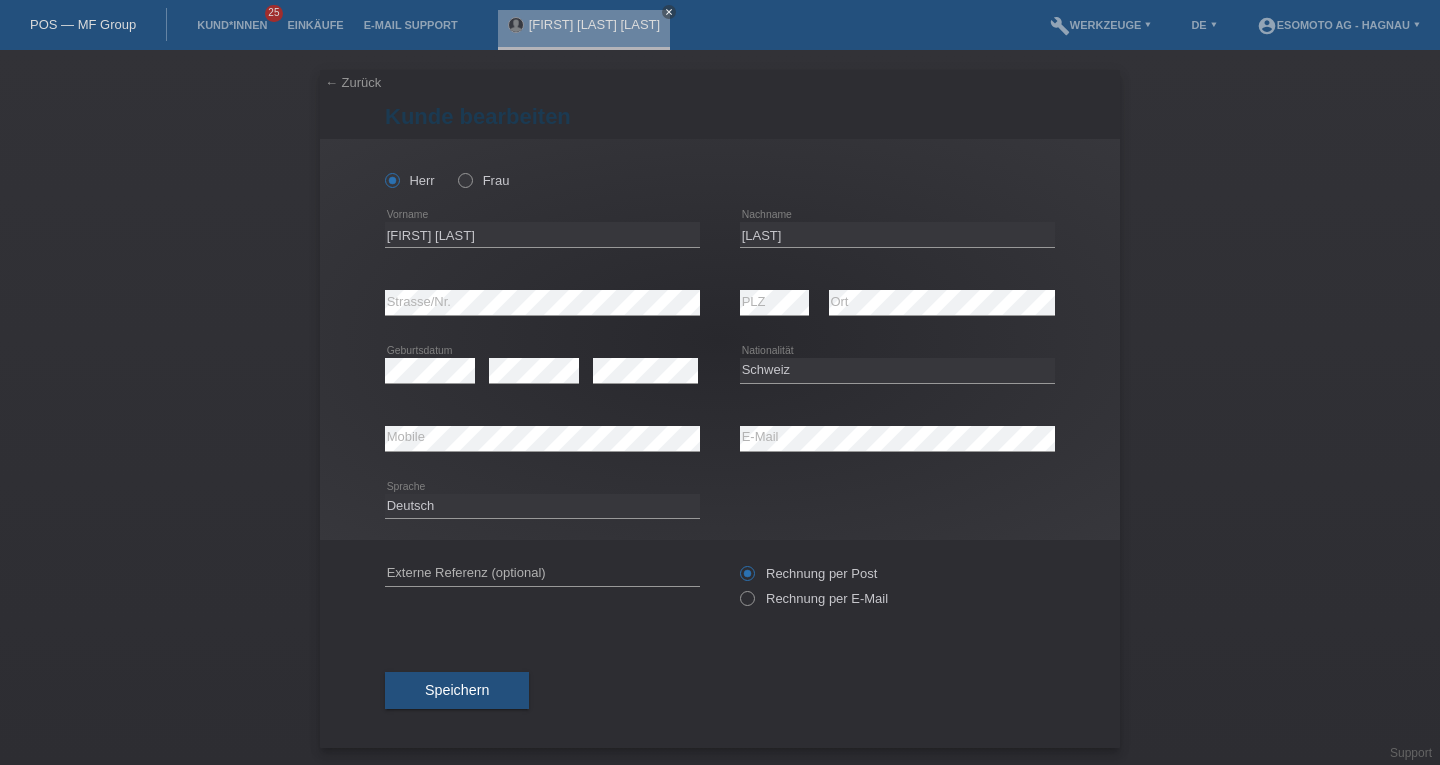 click on "← Zurück
Kunde bearbeiten
Herr
Frau
Vincent Lewis error Vorname" at bounding box center [720, 407] 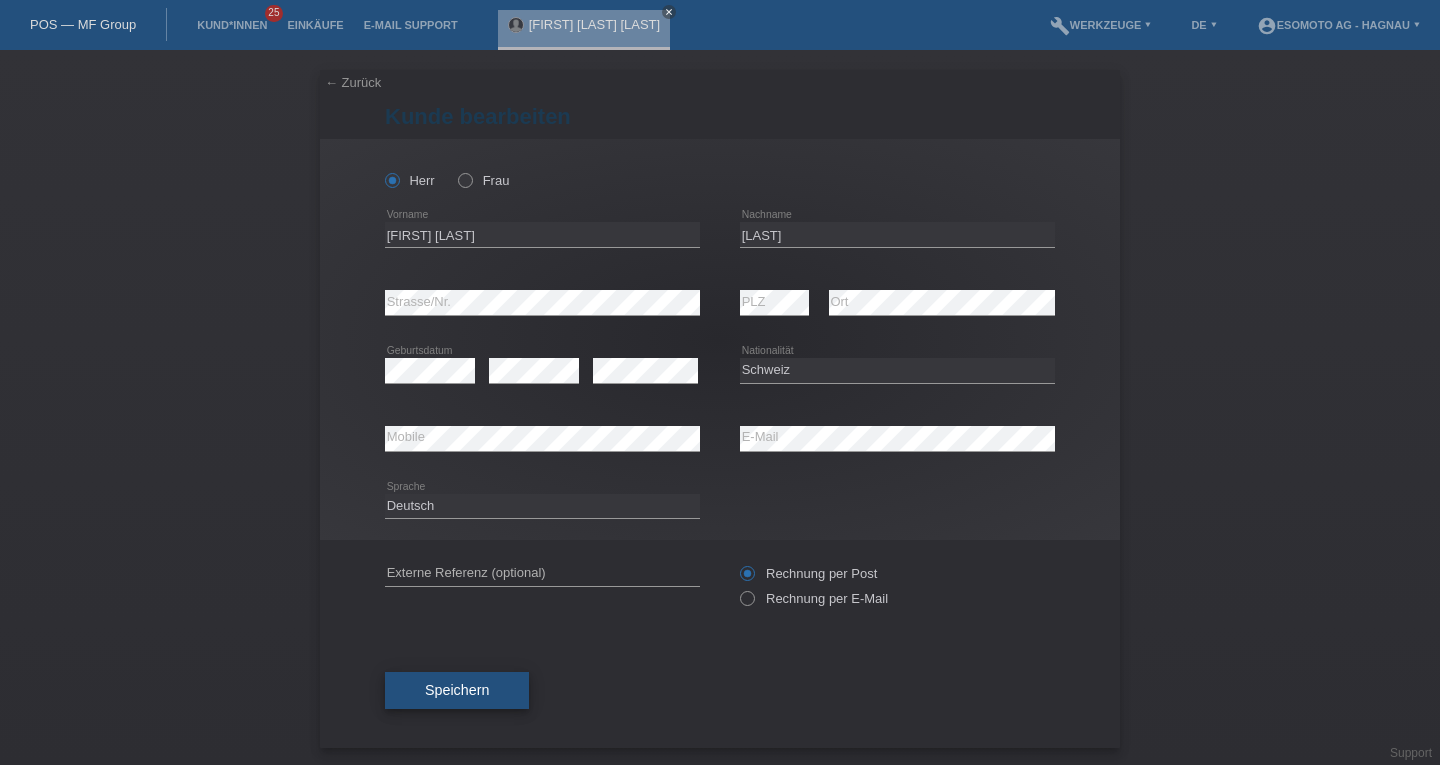click on "Speichern" at bounding box center (457, 690) 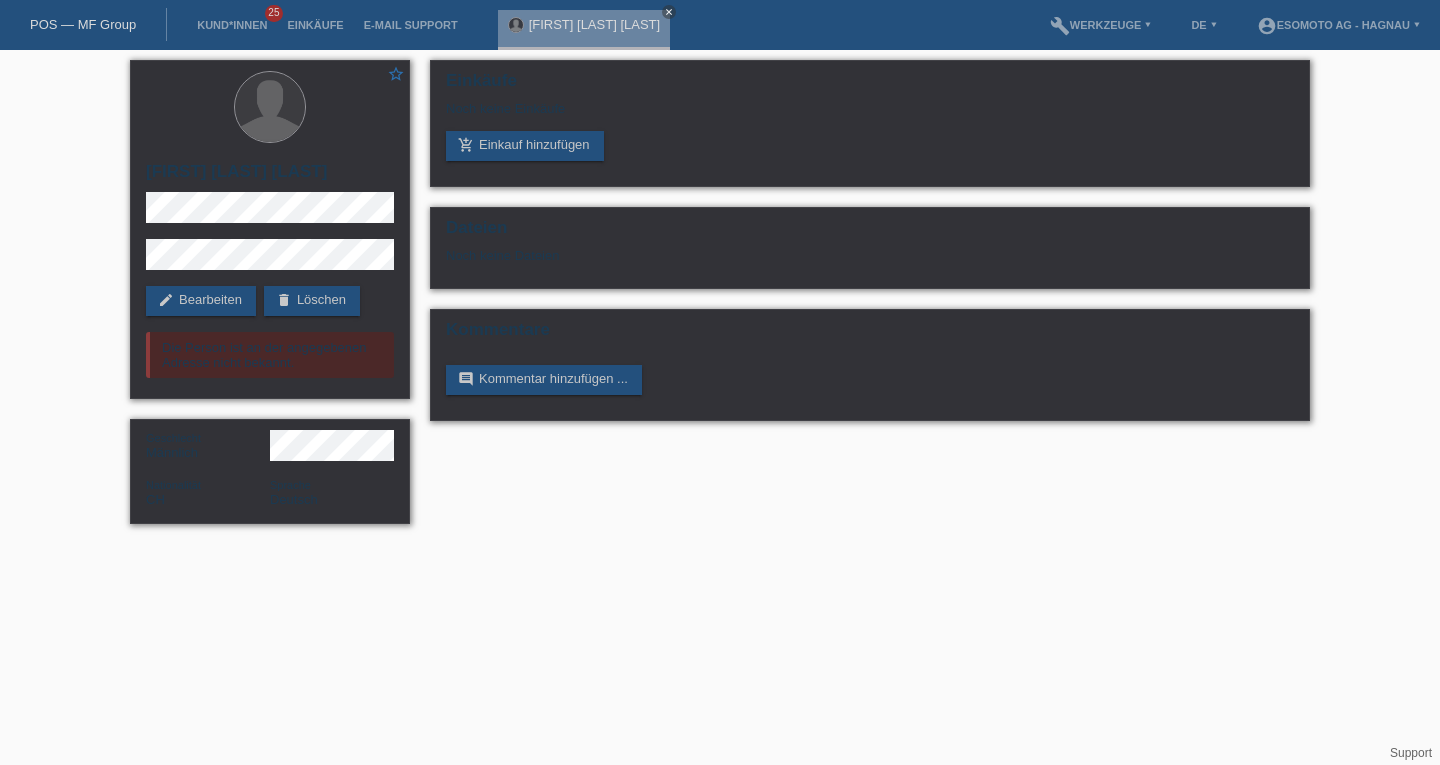 scroll, scrollTop: 0, scrollLeft: 0, axis: both 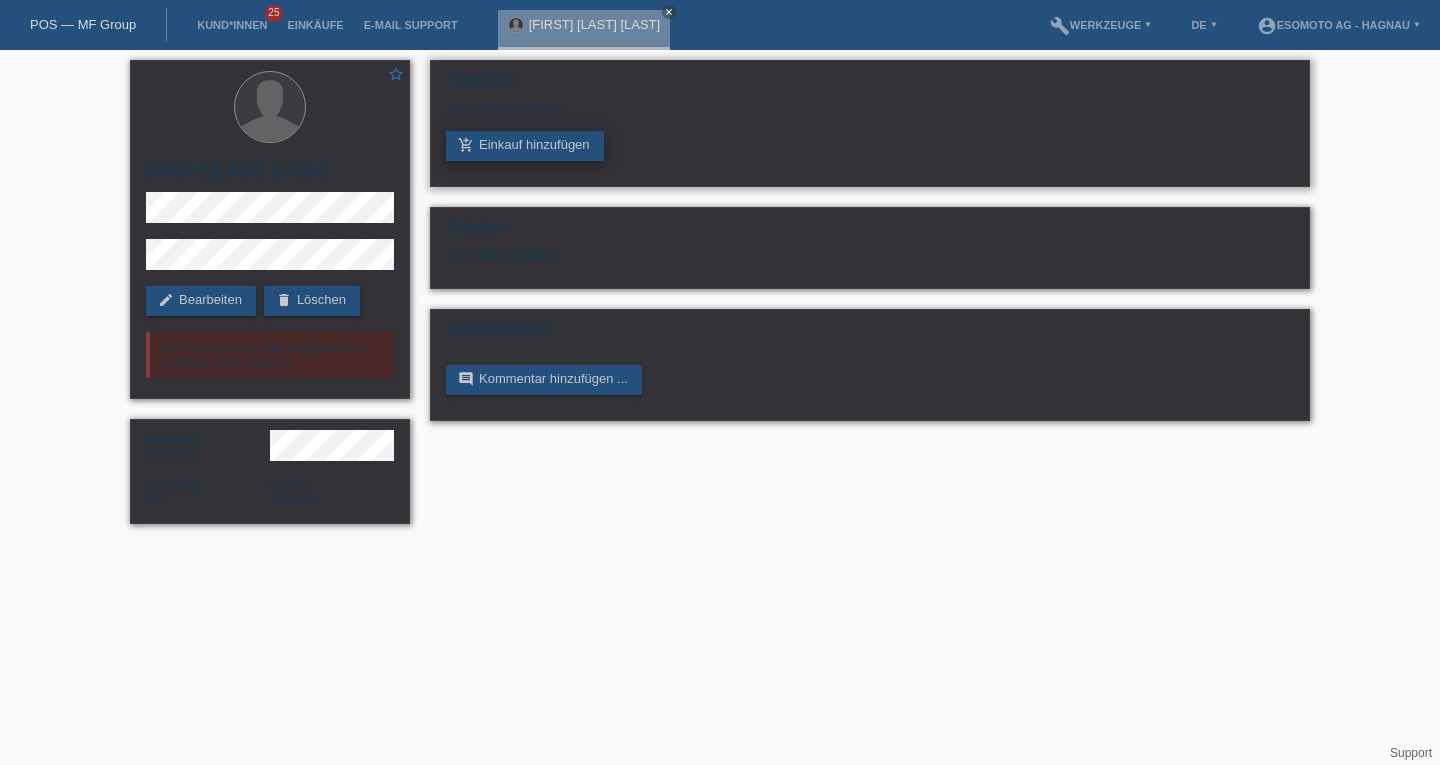 click on "add_shopping_cart  Einkauf hinzufügen" at bounding box center (525, 146) 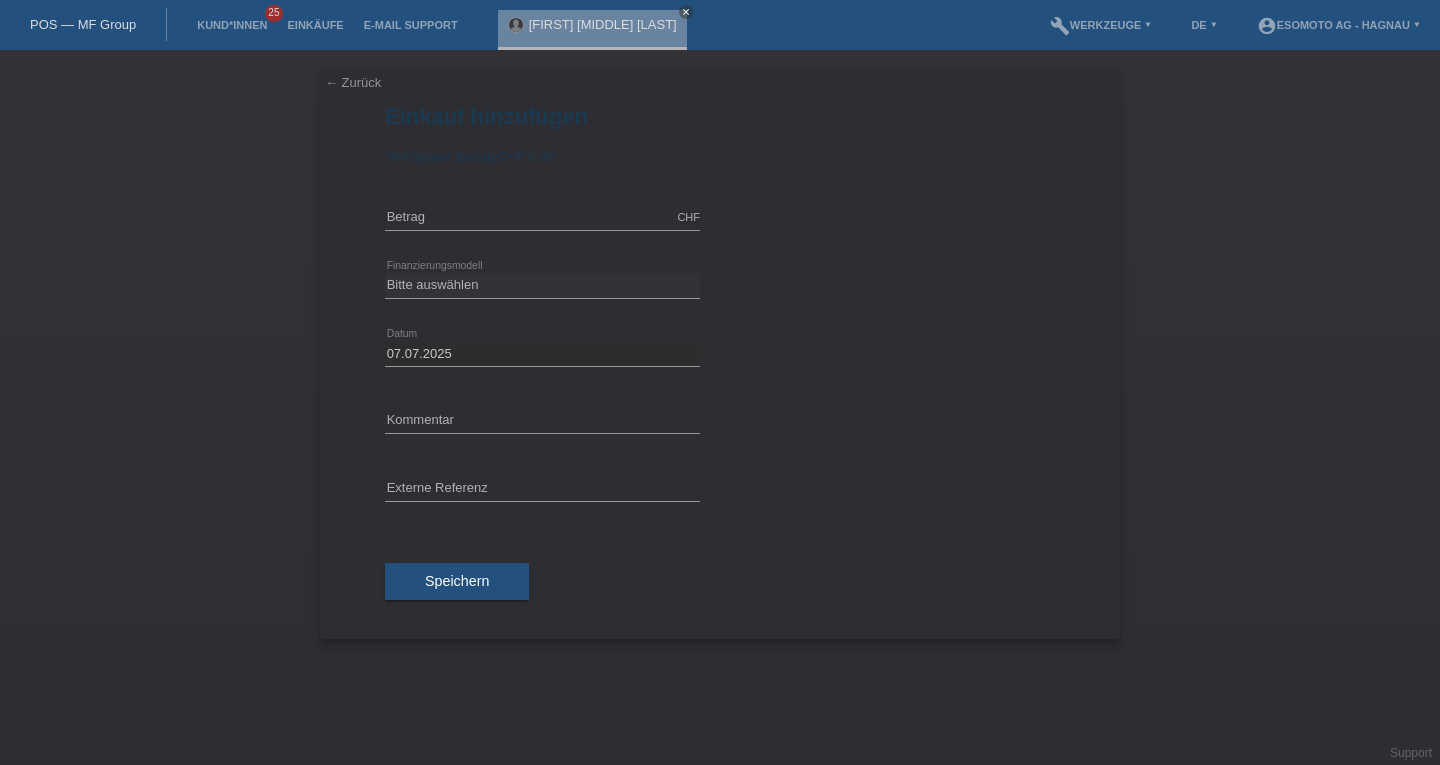 scroll, scrollTop: 0, scrollLeft: 0, axis: both 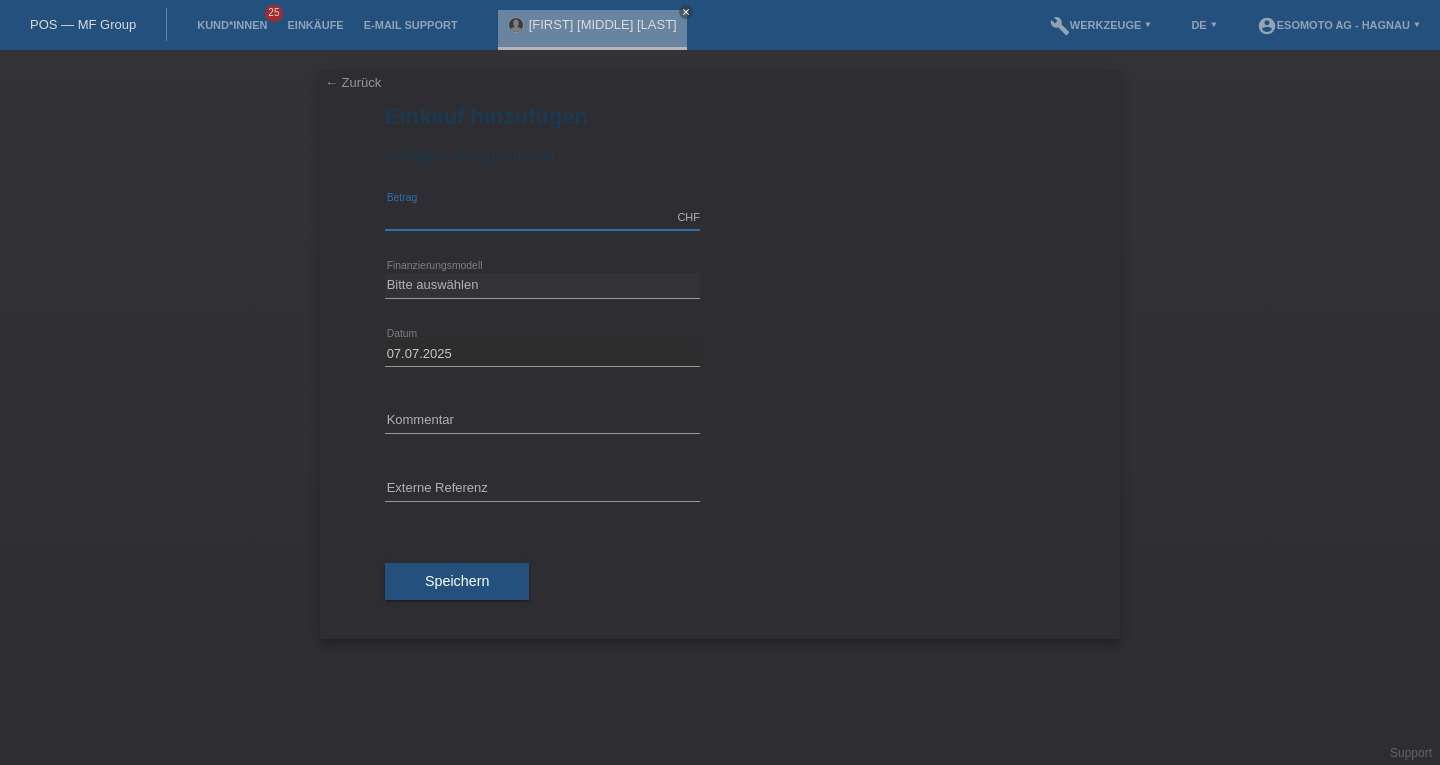 click at bounding box center (542, 217) 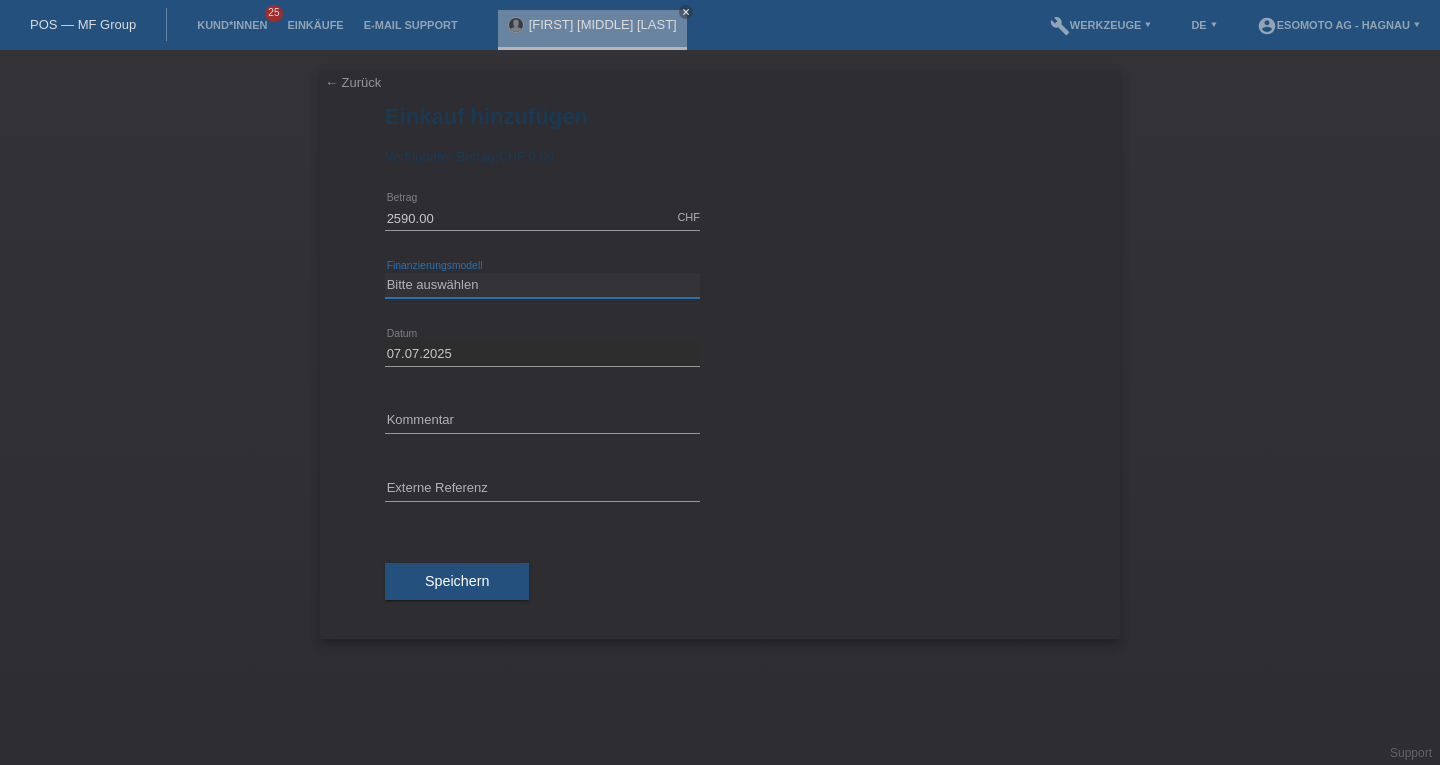 click on "Bitte auswählen
Fixe Raten
Kauf auf Rechnung mit Teilzahlungsoption" at bounding box center (542, 285) 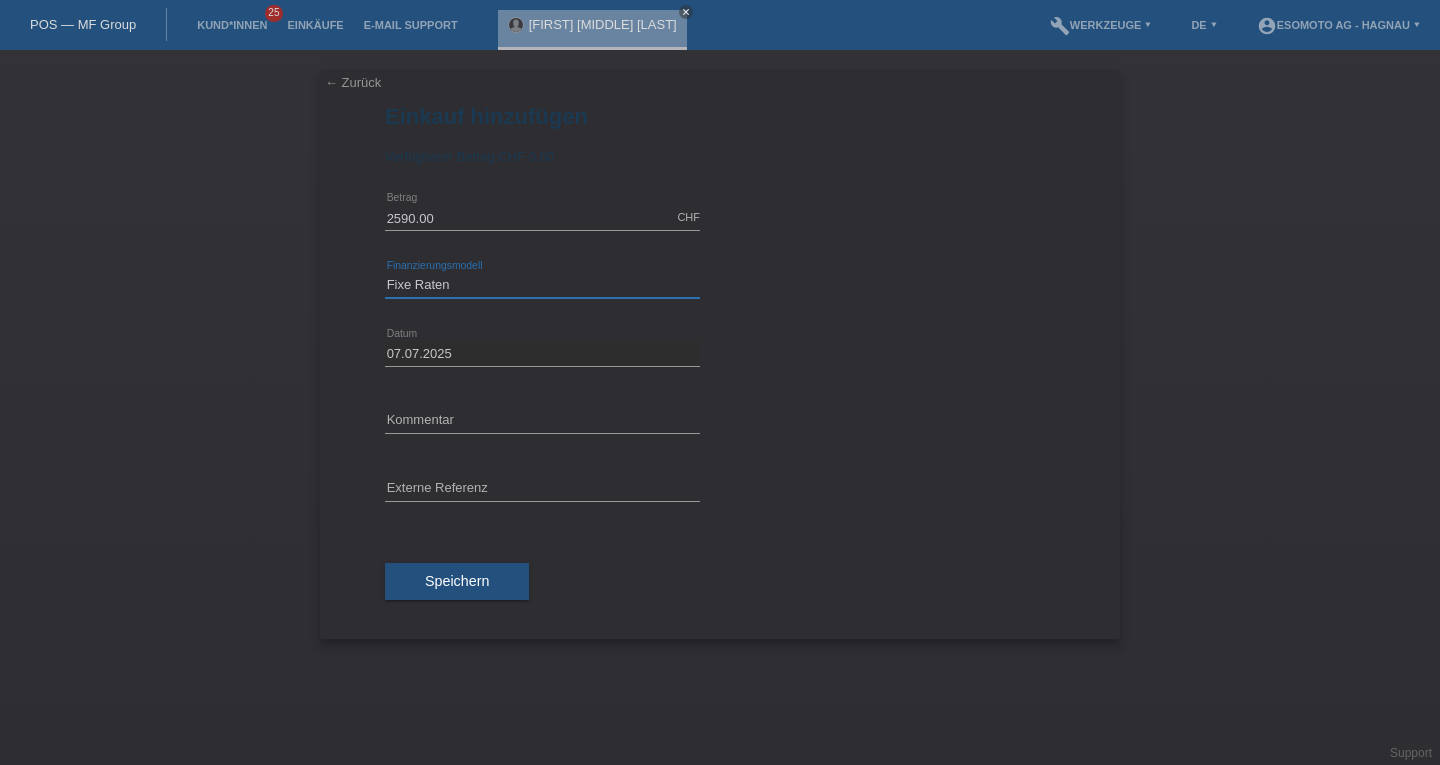 click on "Bitte auswählen
Fixe Raten
Kauf auf Rechnung mit Teilzahlungsoption" at bounding box center (542, 285) 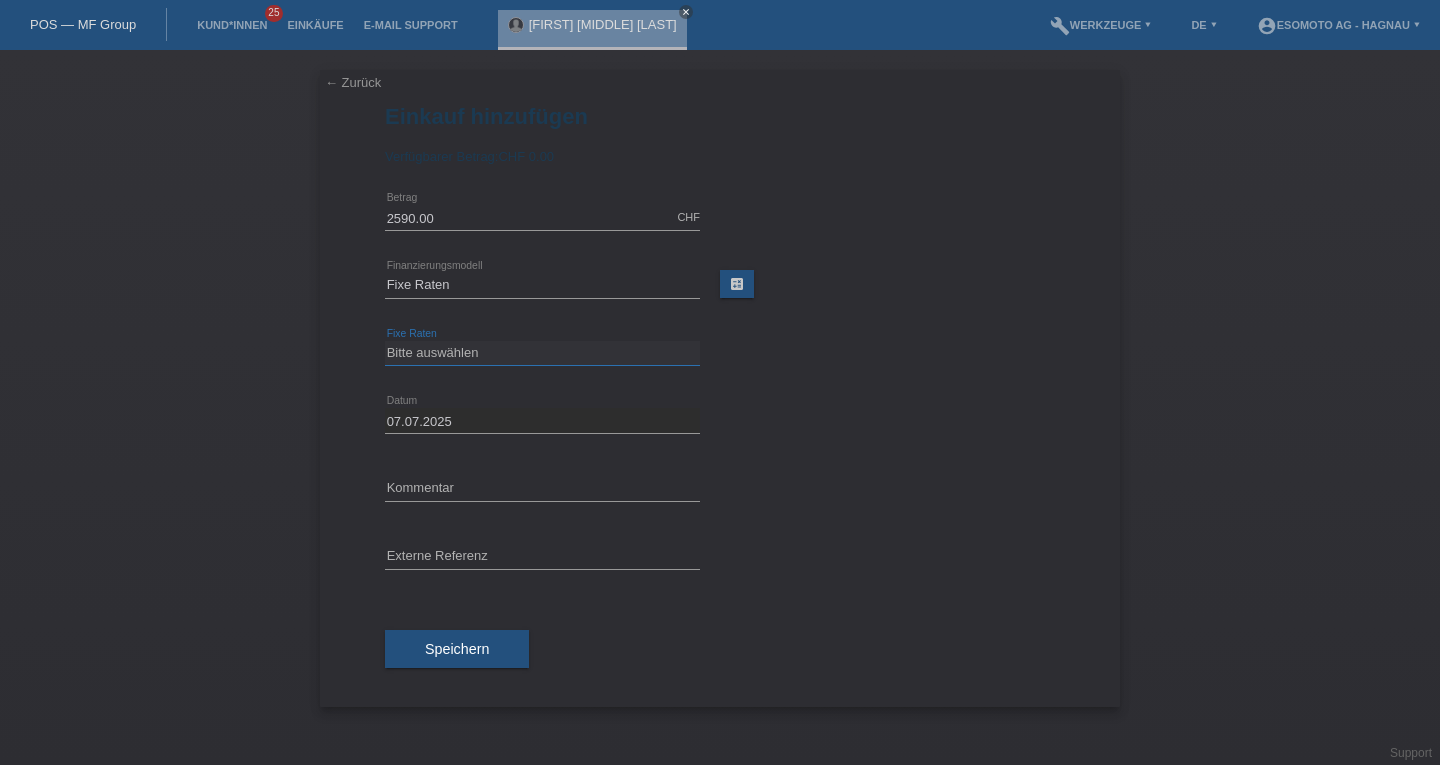 click on "Bitte auswählen
12 Raten
24 Raten
36 Raten
48 Raten" at bounding box center (542, 353) 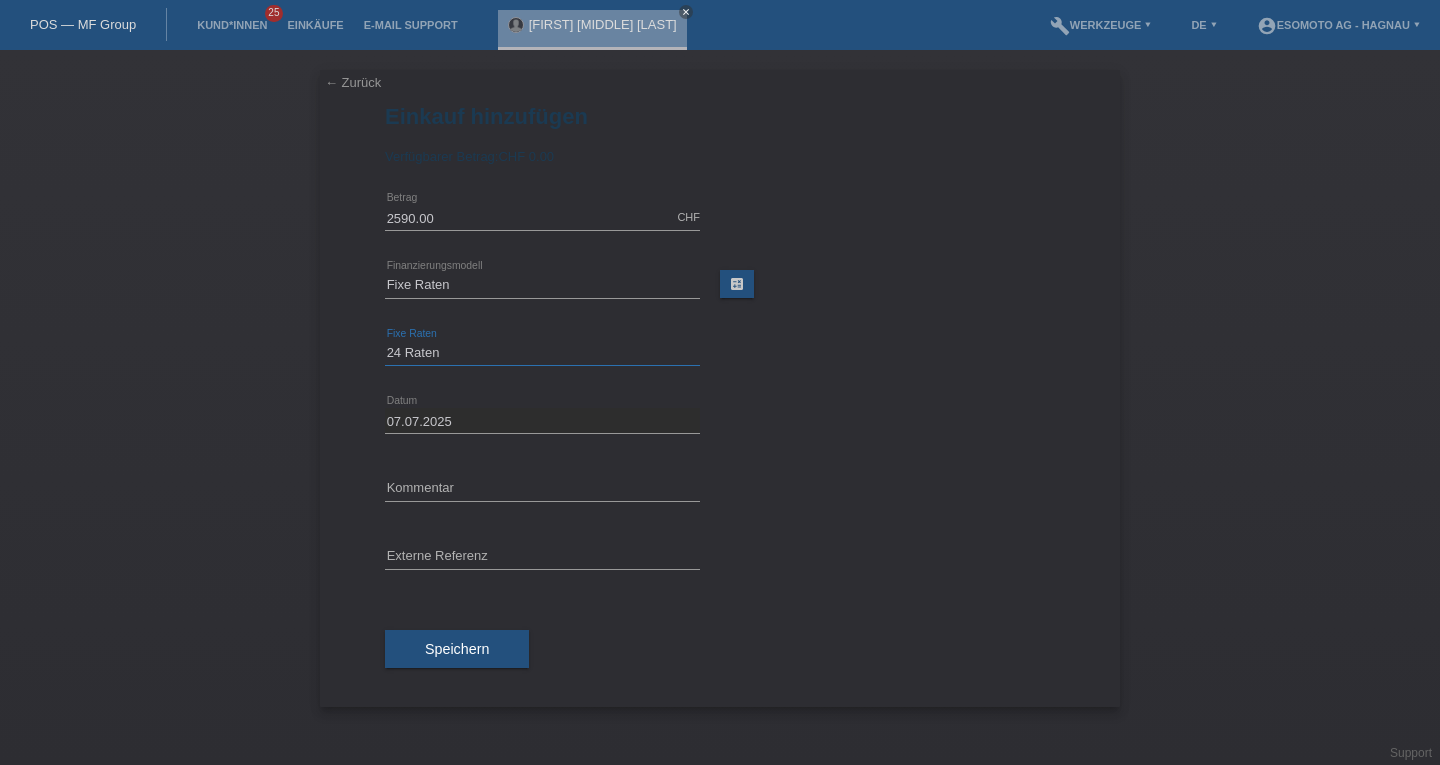 click on "Bitte auswählen
12 Raten
24 Raten
36 Raten
48 Raten" at bounding box center [542, 353] 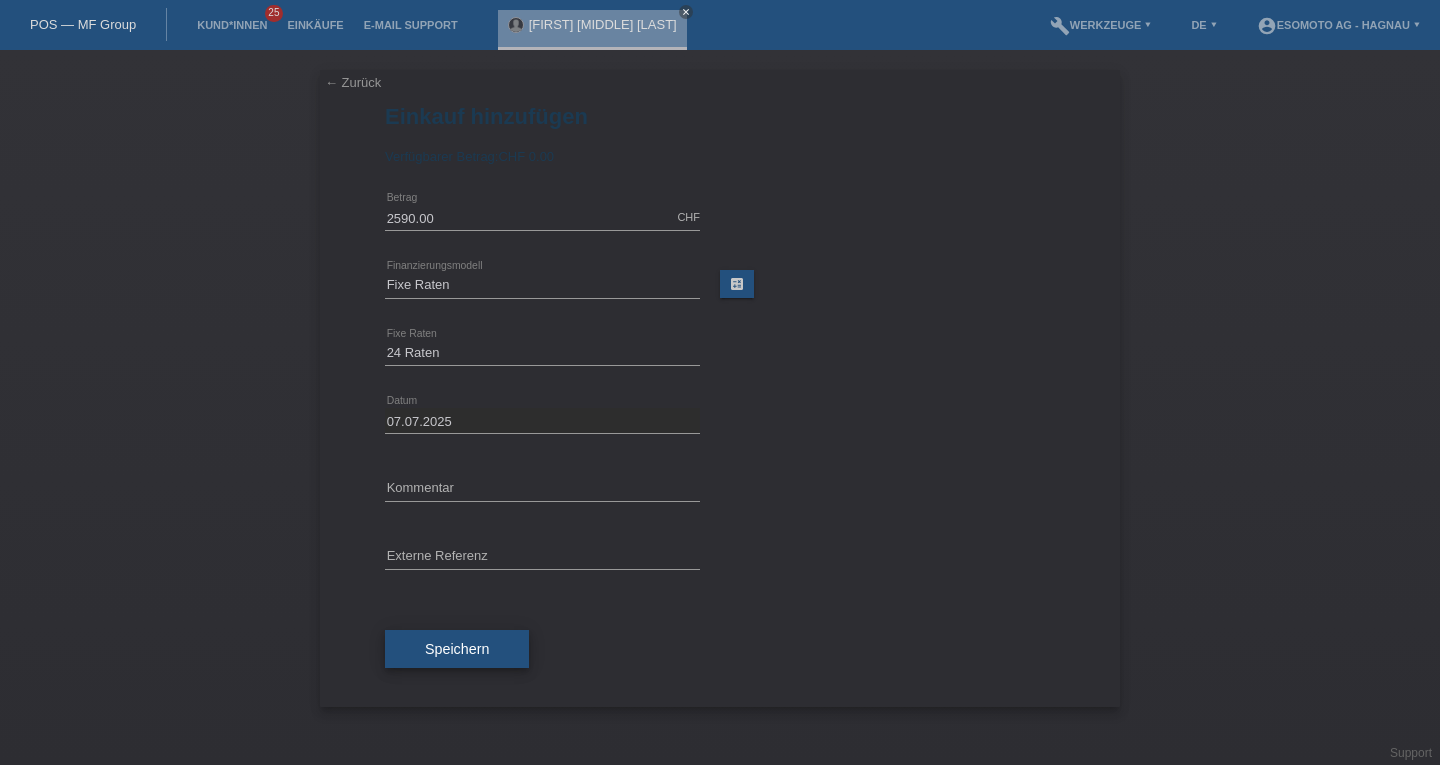 click on "Speichern" at bounding box center (457, 649) 